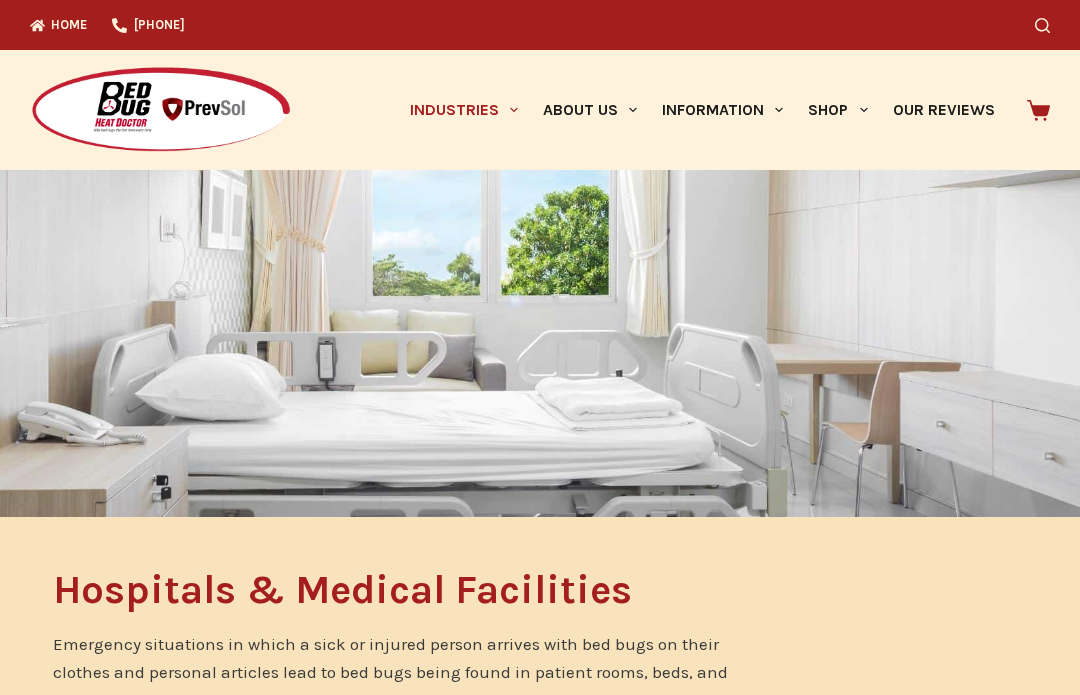 scroll, scrollTop: 0, scrollLeft: 0, axis: both 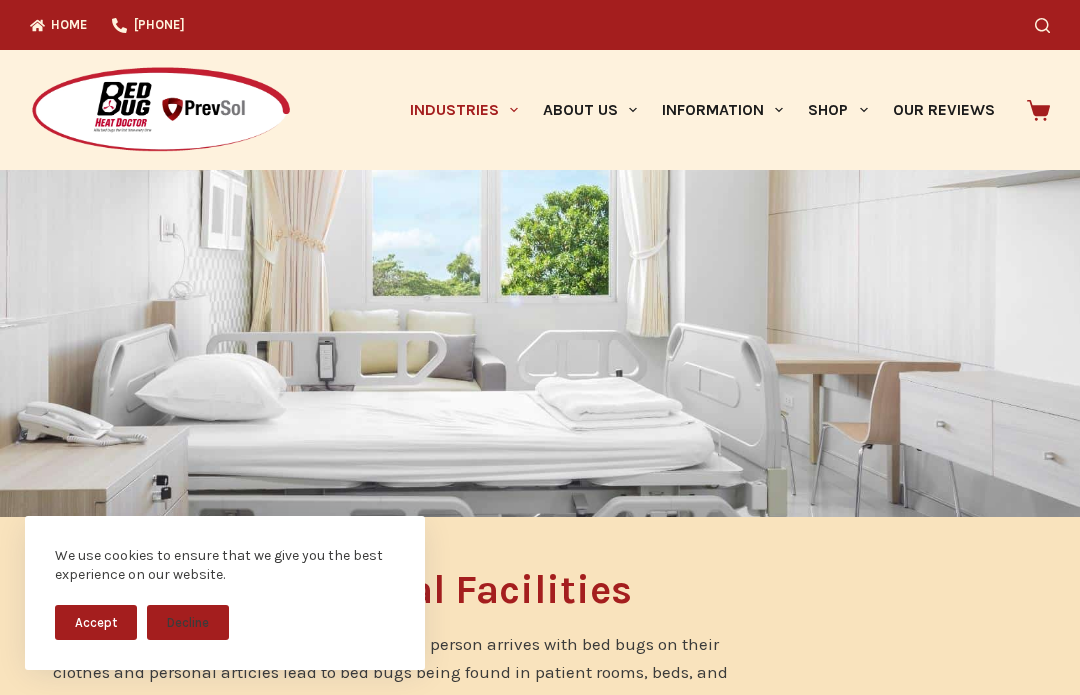 click on "Accept" at bounding box center [96, 622] 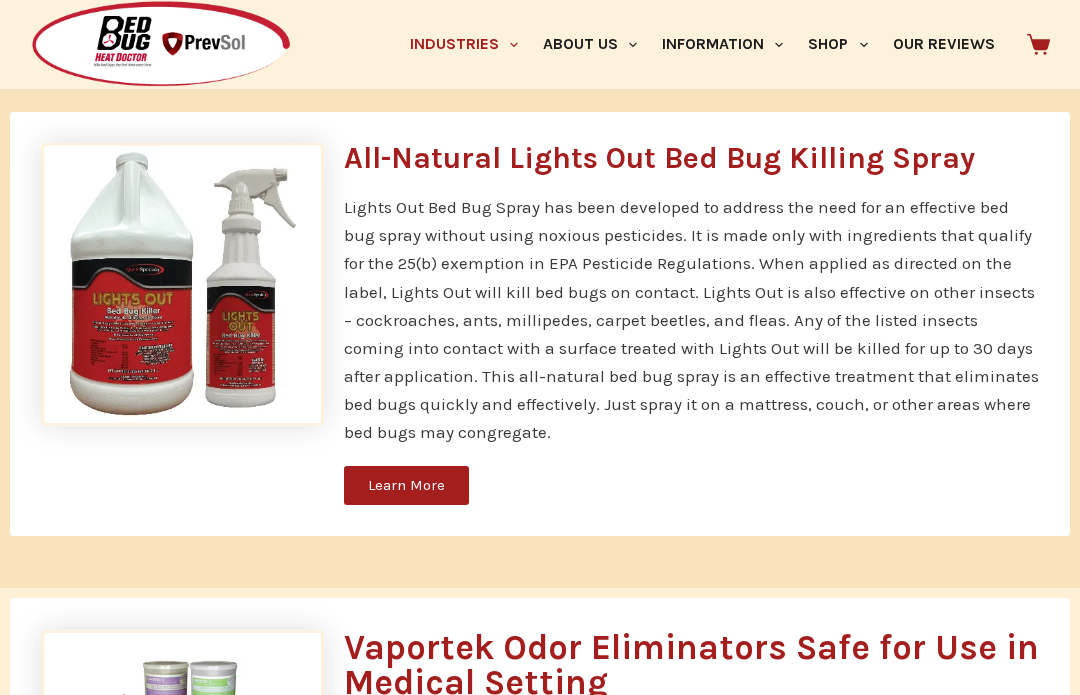 scroll, scrollTop: 2017, scrollLeft: 0, axis: vertical 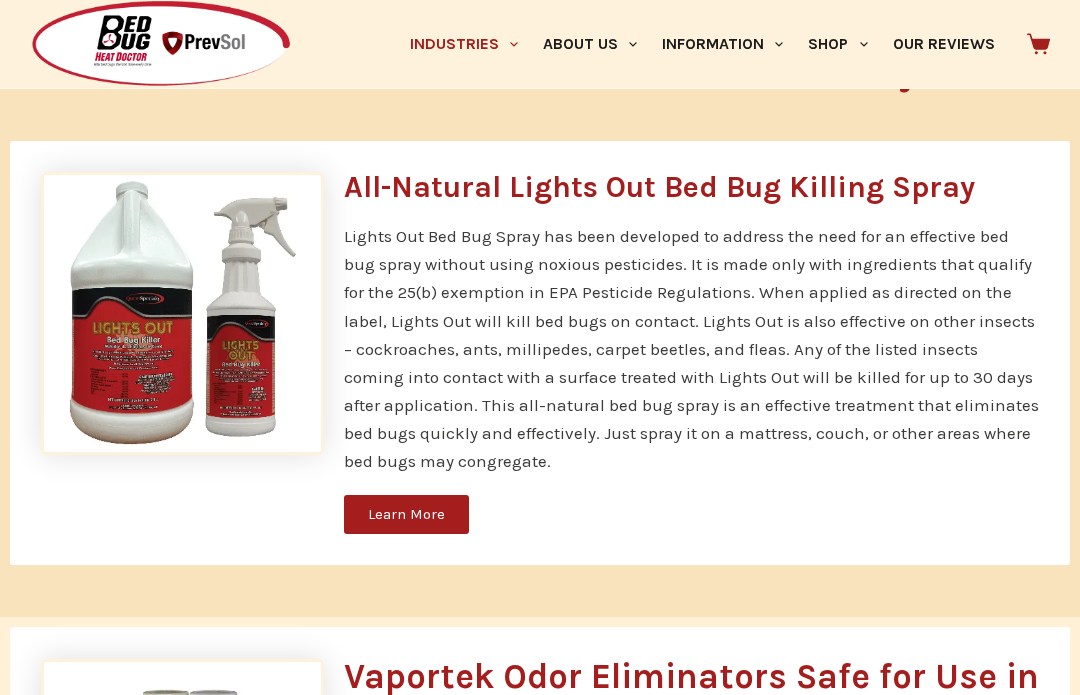 click on "Learn More" at bounding box center [406, 515] 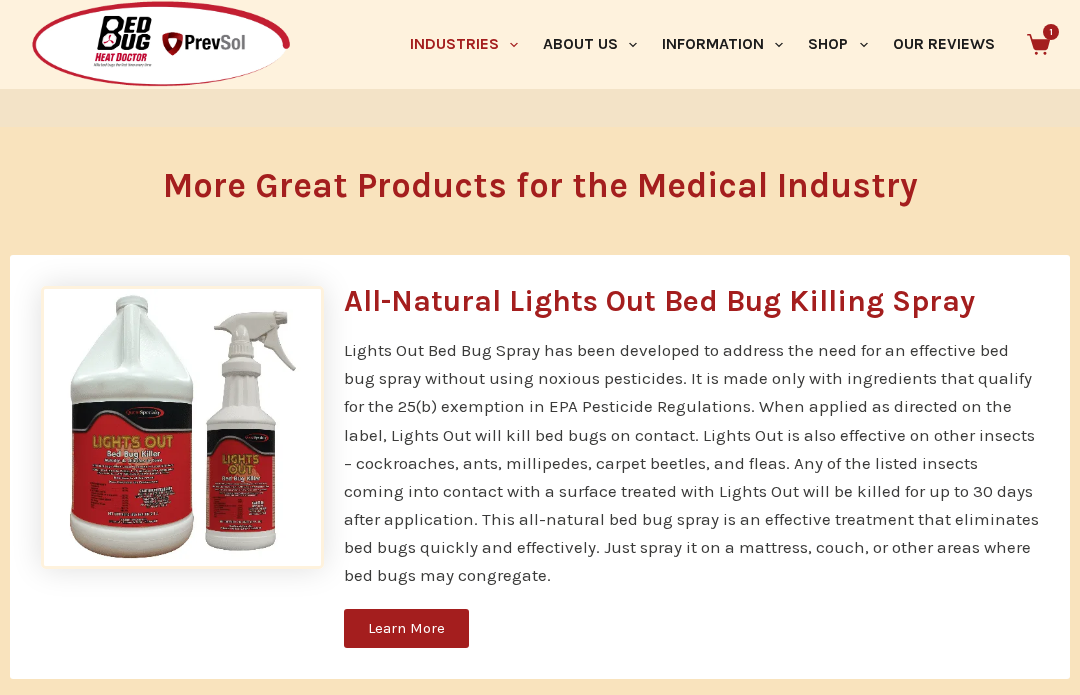 scroll, scrollTop: 1980, scrollLeft: 0, axis: vertical 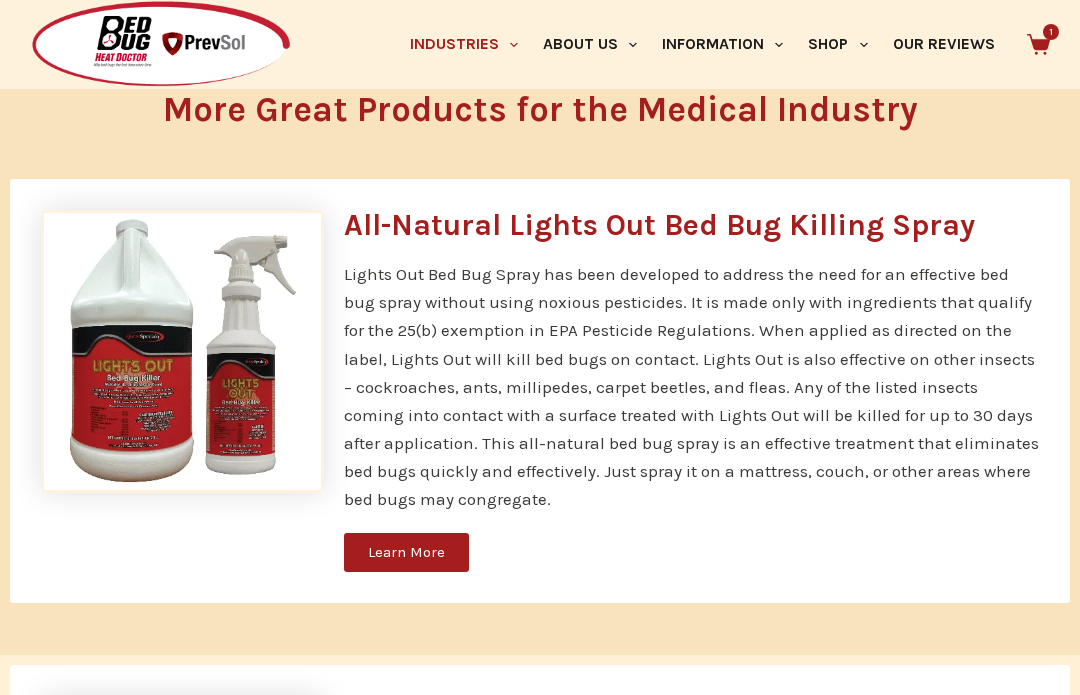 click on "1" at bounding box center (1051, 32) 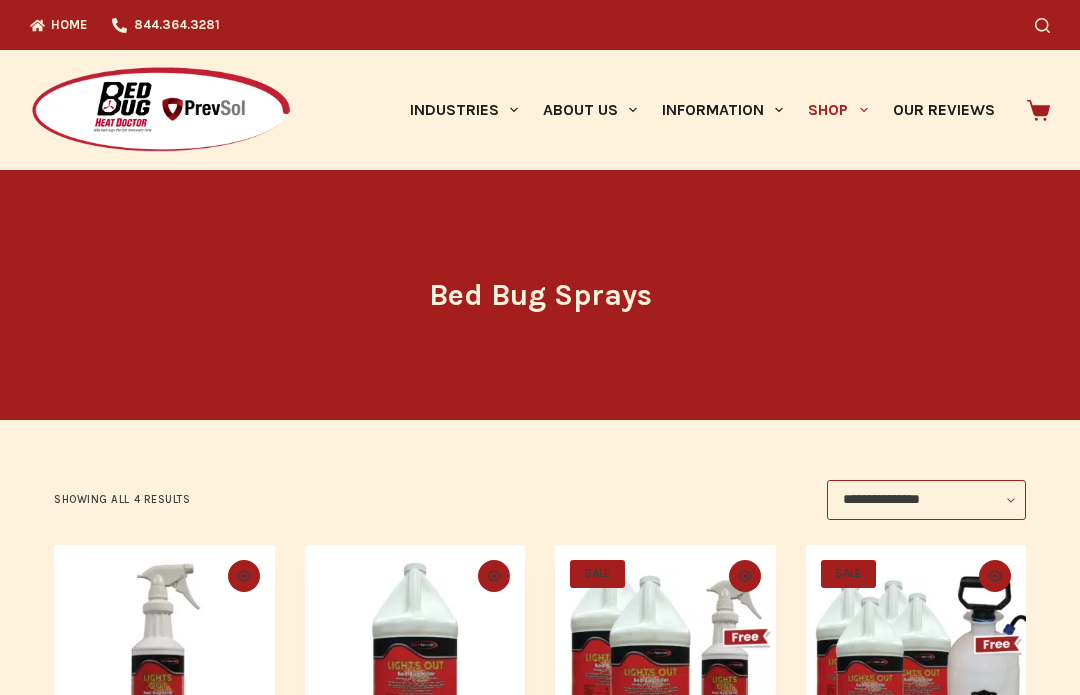 scroll, scrollTop: 0, scrollLeft: 0, axis: both 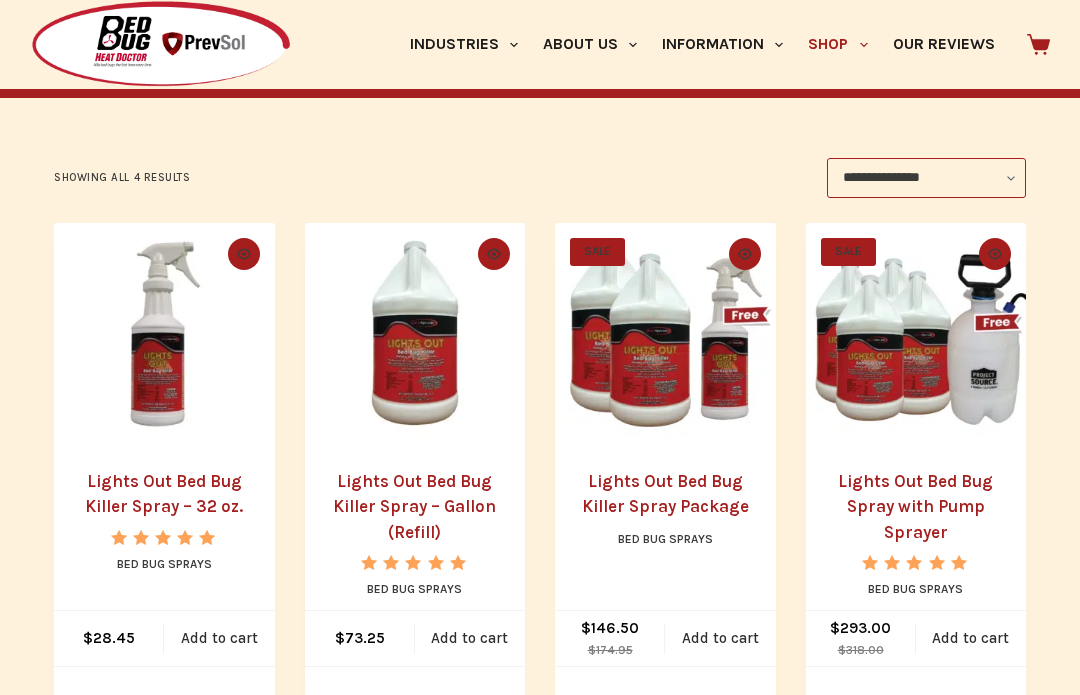 click on "SALE
Quick view icon
Lights Out Bed Bug Killer Spray Package Bed Bug Sprays
$ 174.95   Original price was: $174.95. $ 146.50 Current price is: $146.50.
Add to cart" at bounding box center [665, 460] 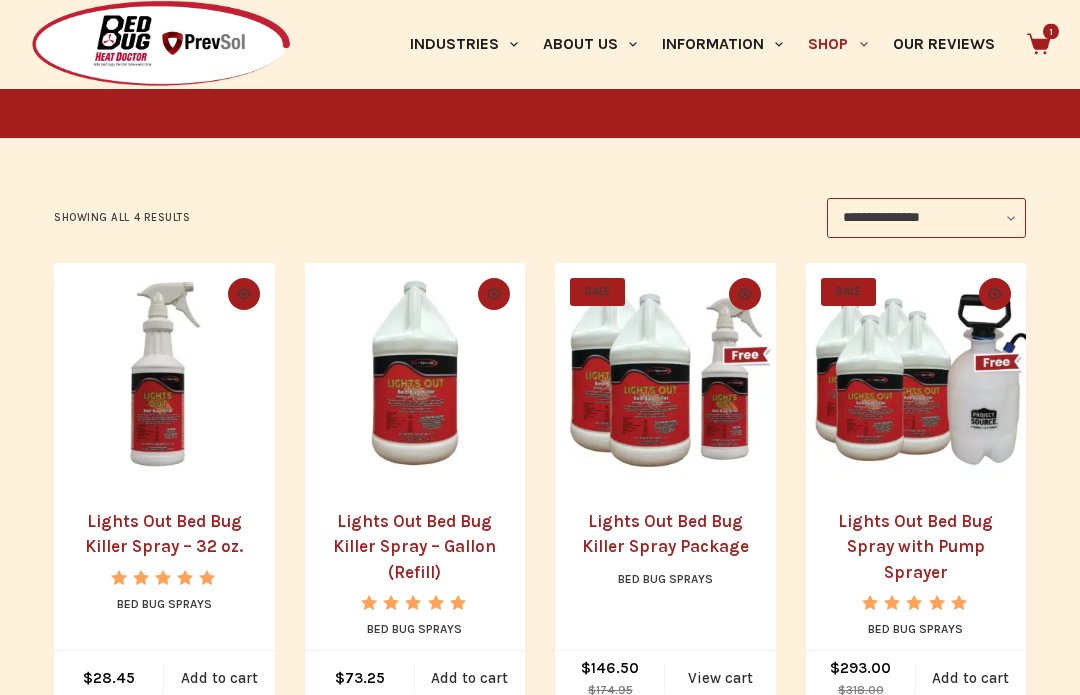 scroll, scrollTop: 0, scrollLeft: 0, axis: both 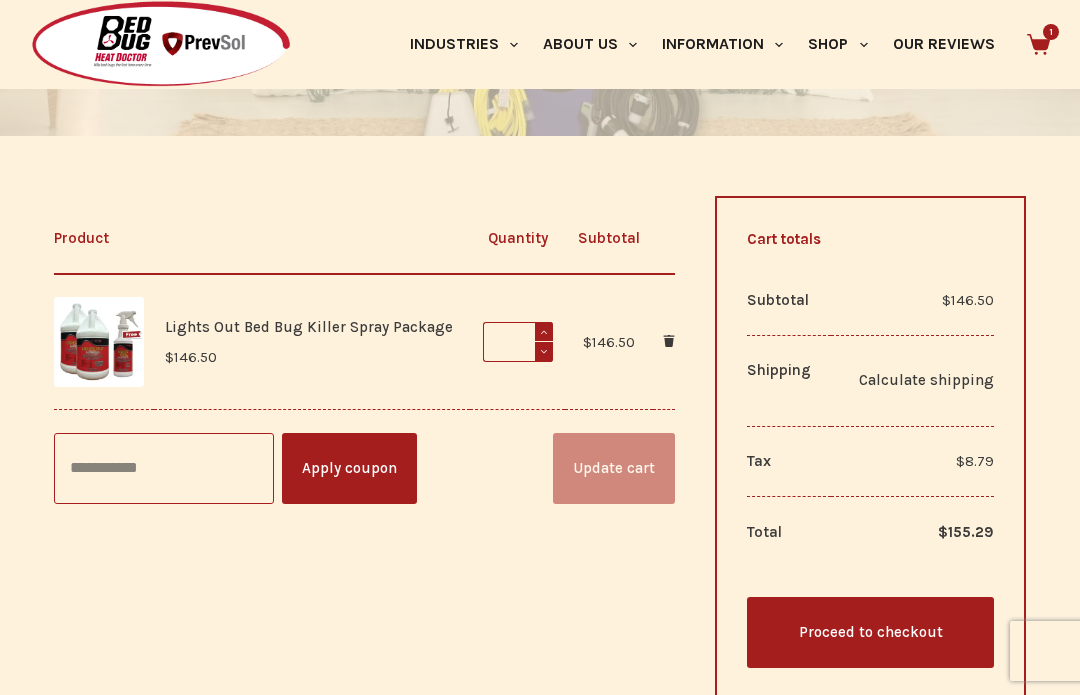 click on "Proceed to checkout" at bounding box center [870, 632] 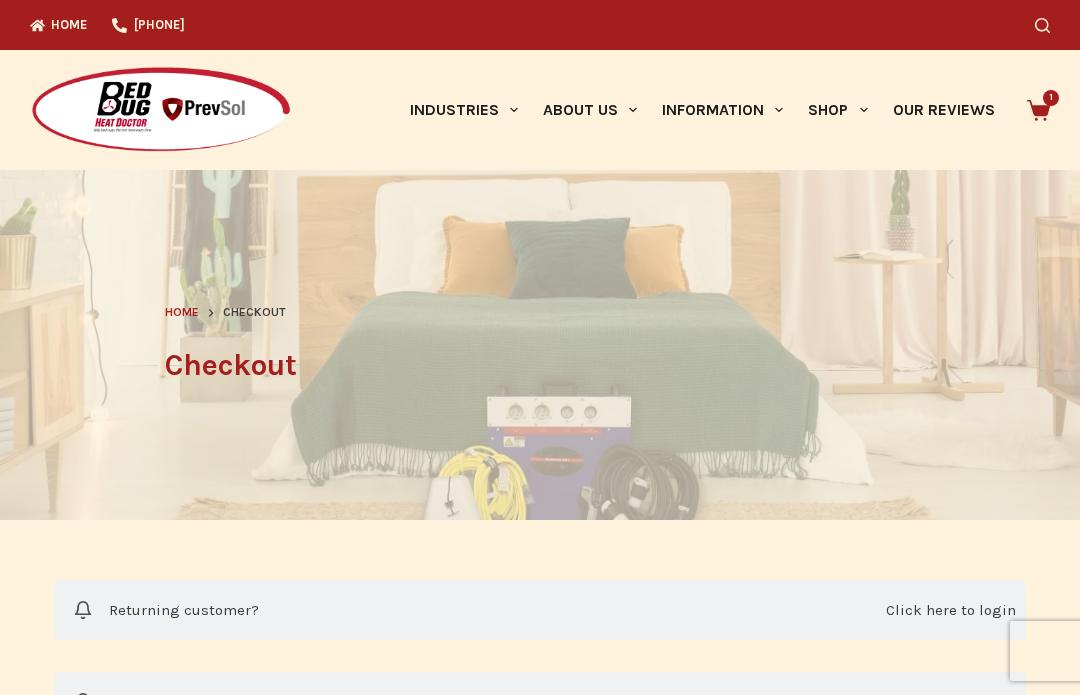 select on "**" 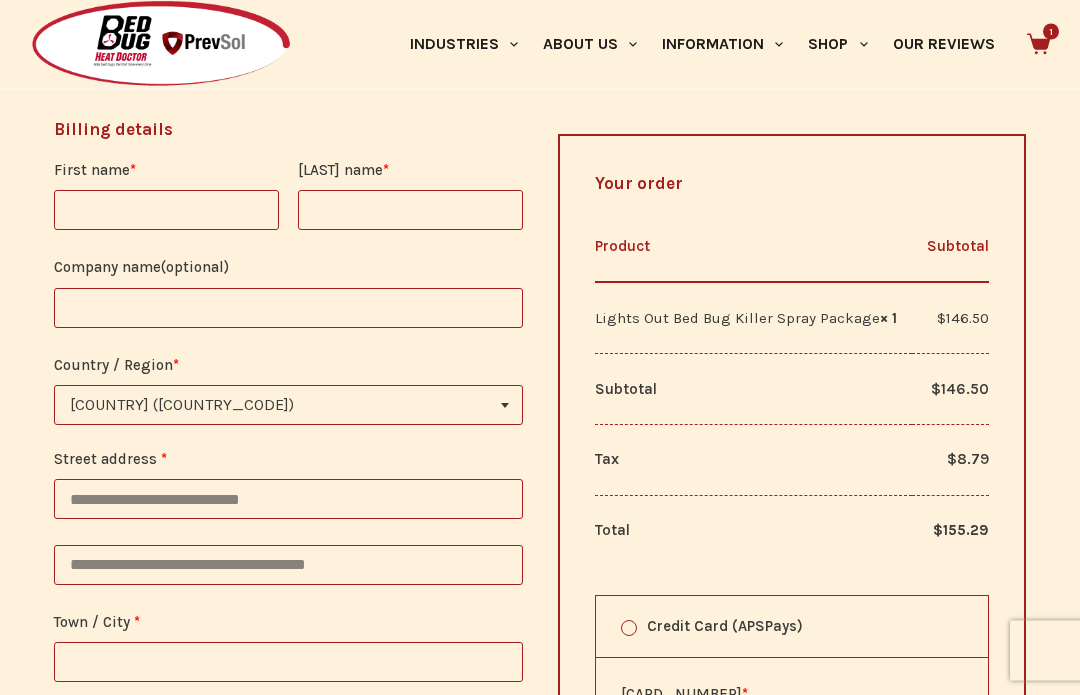 scroll, scrollTop: 650, scrollLeft: 0, axis: vertical 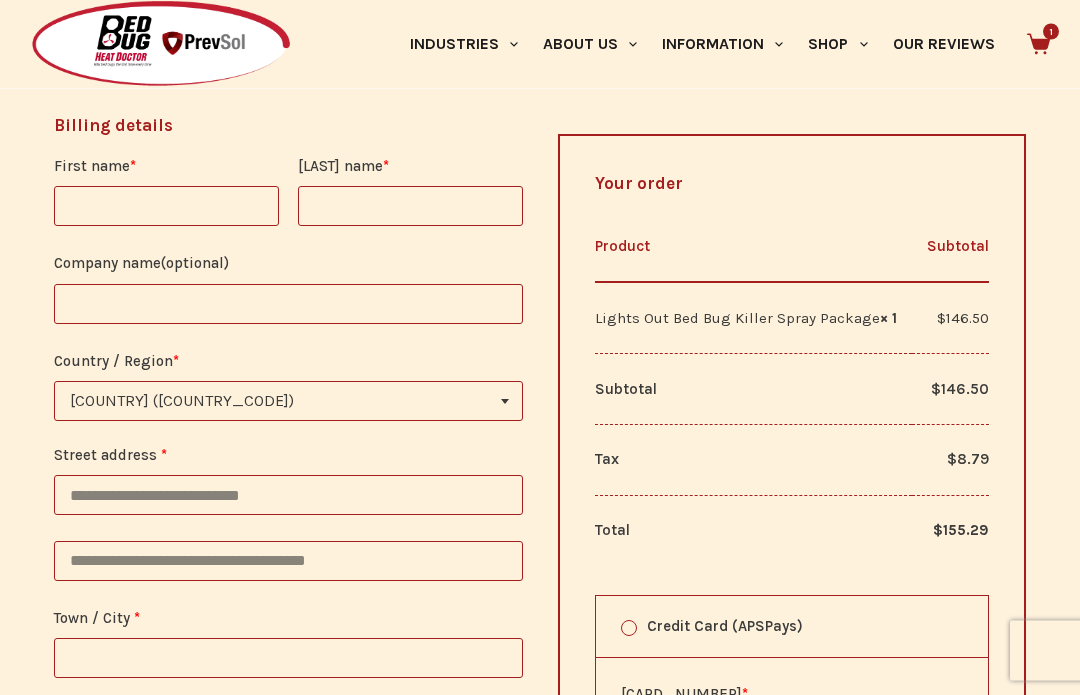 click on "First name  *" at bounding box center (166, 207) 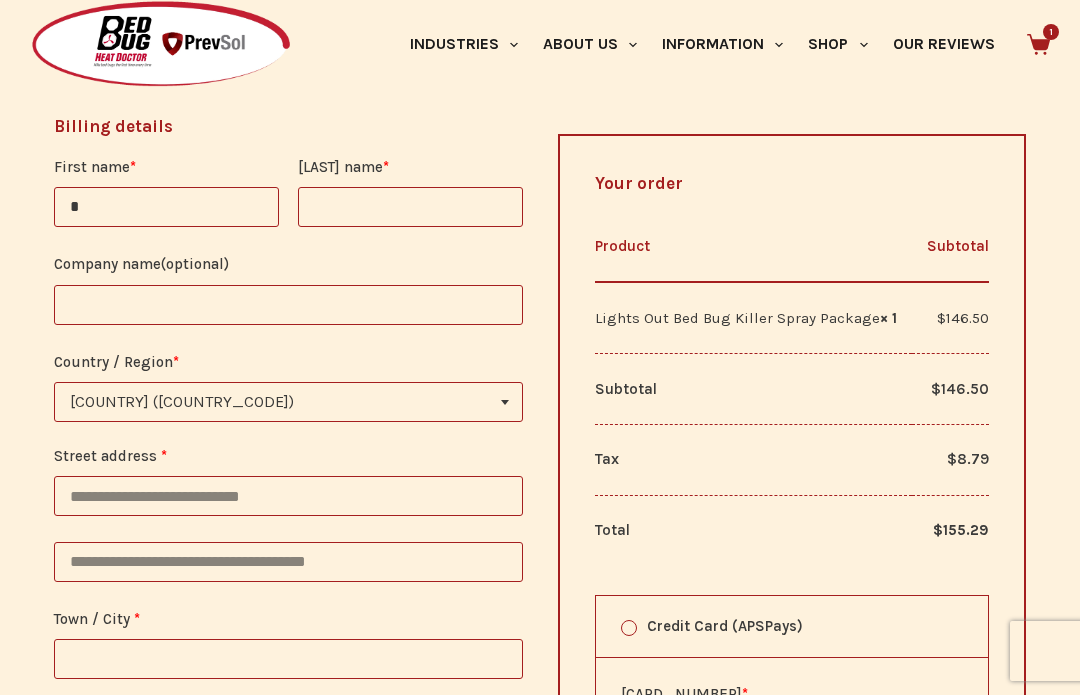 type on "*****" 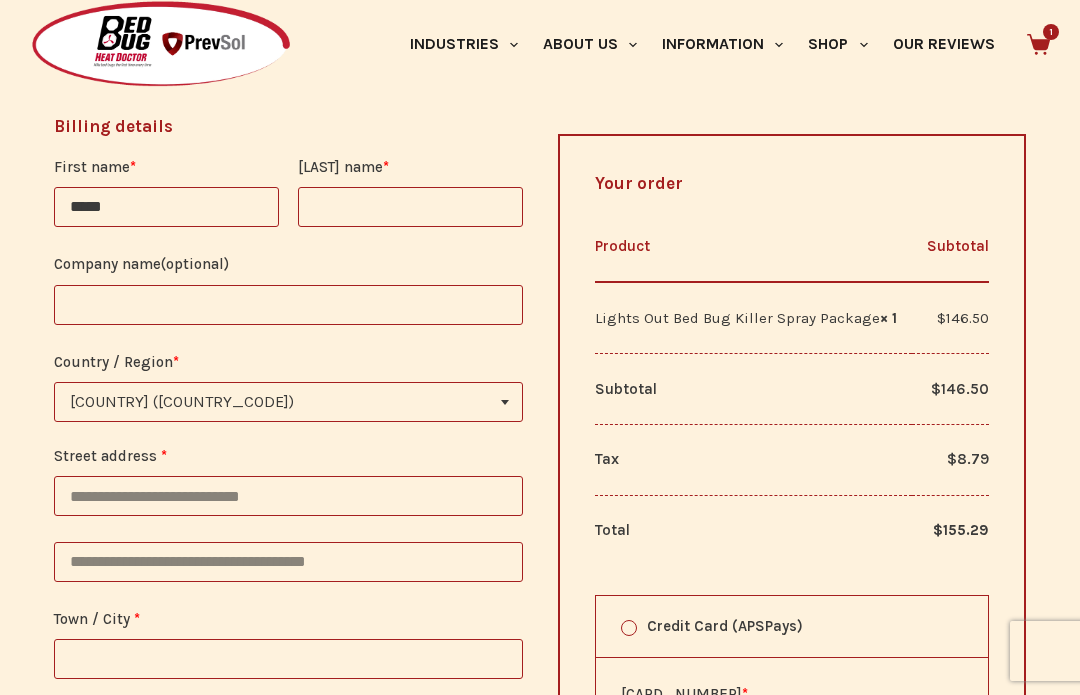 type on "**********" 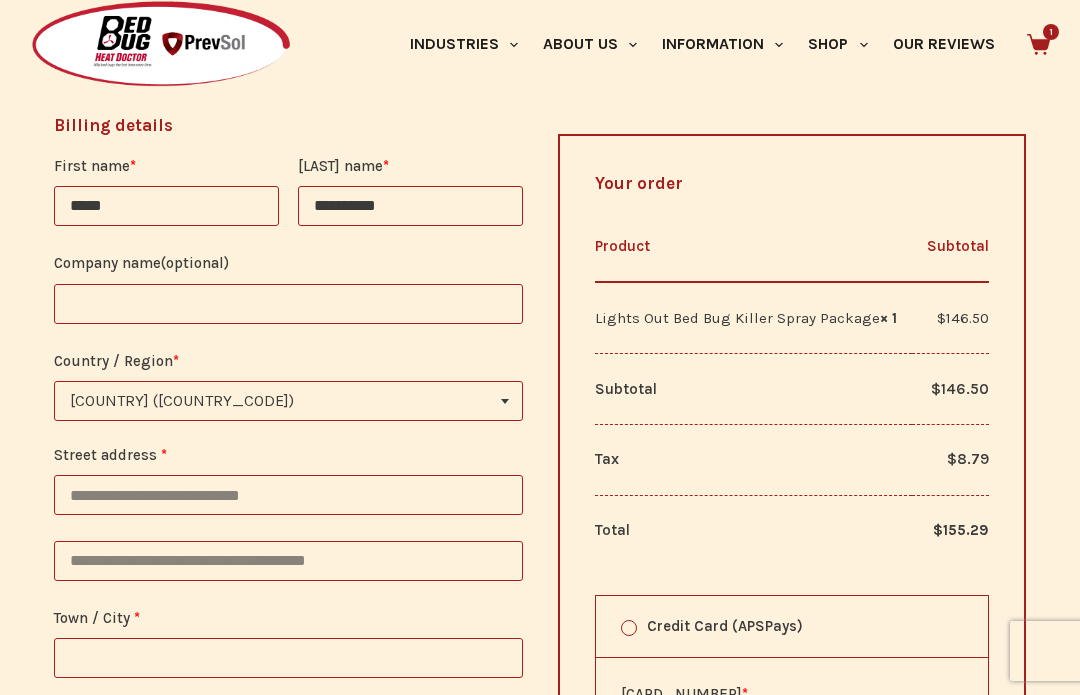 type on "**********" 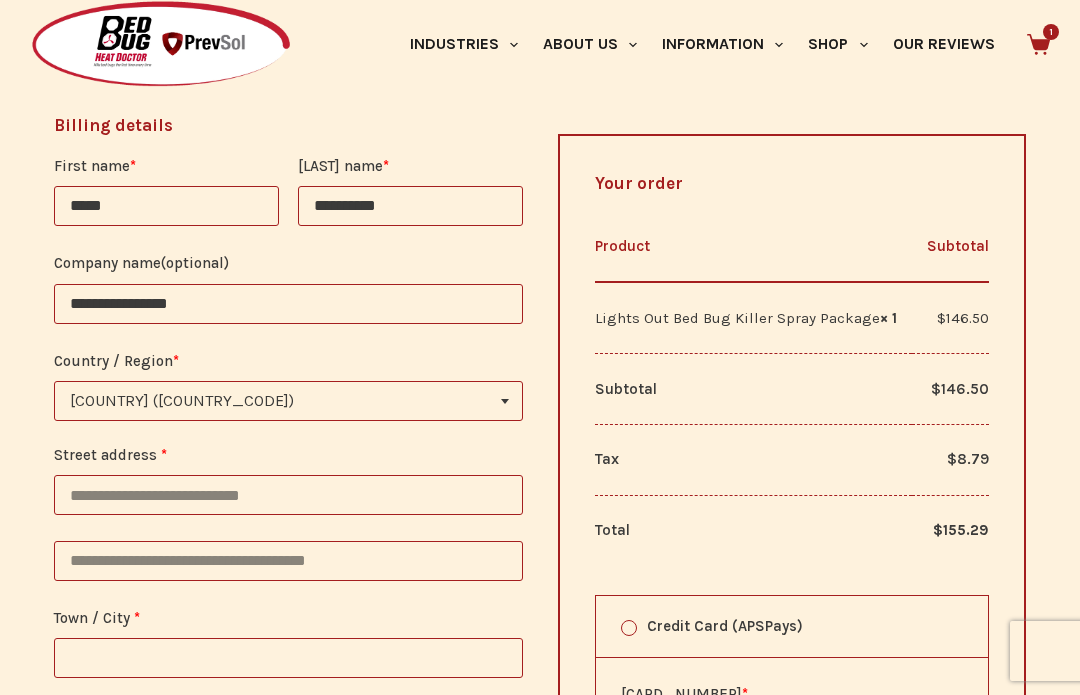type on "**********" 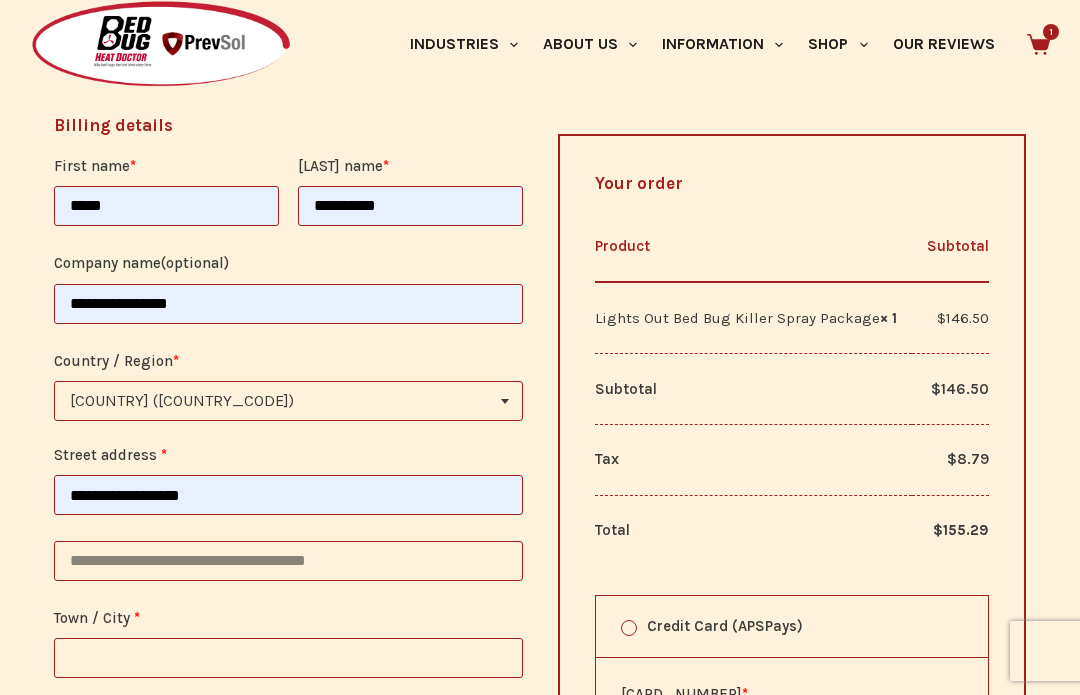 type on "******" 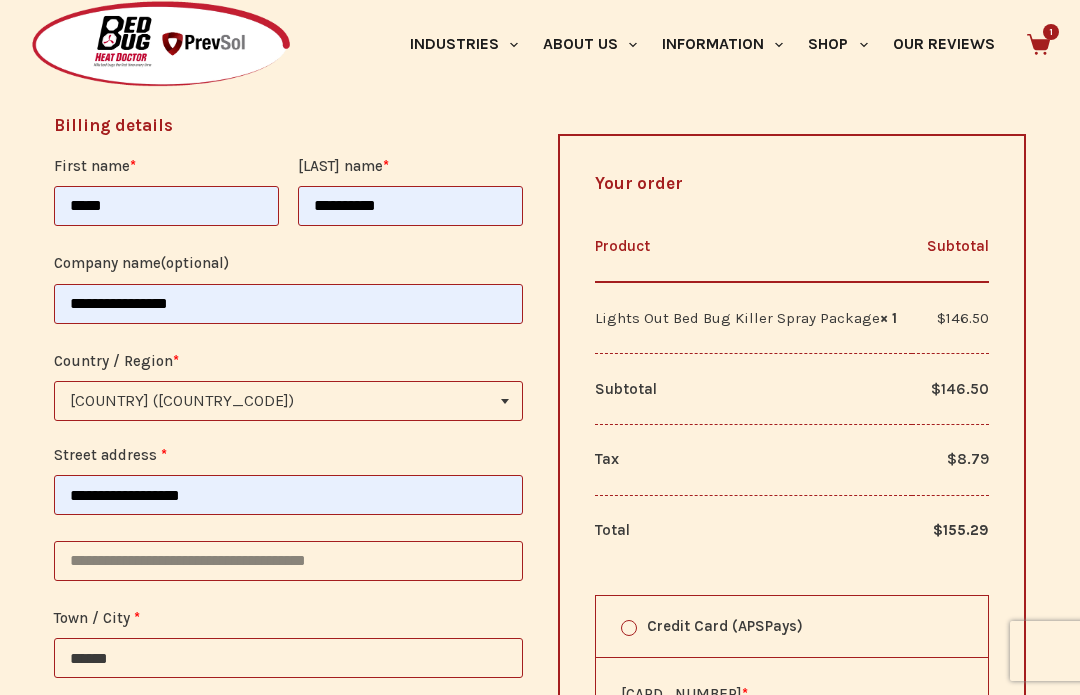 select on "**" 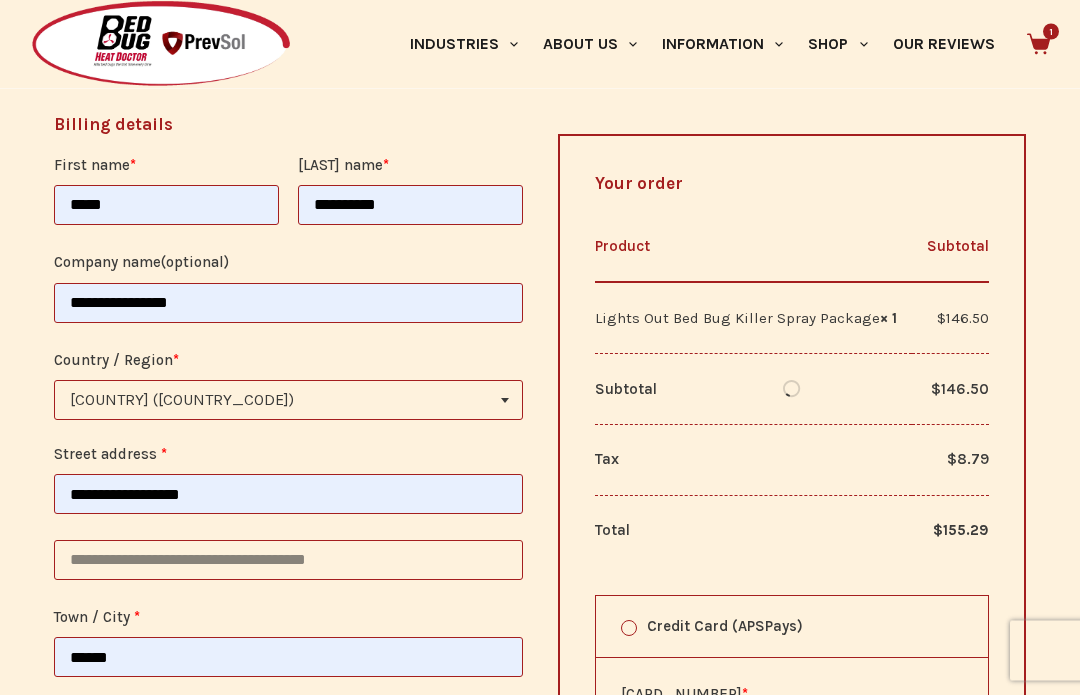 scroll, scrollTop: 652, scrollLeft: 0, axis: vertical 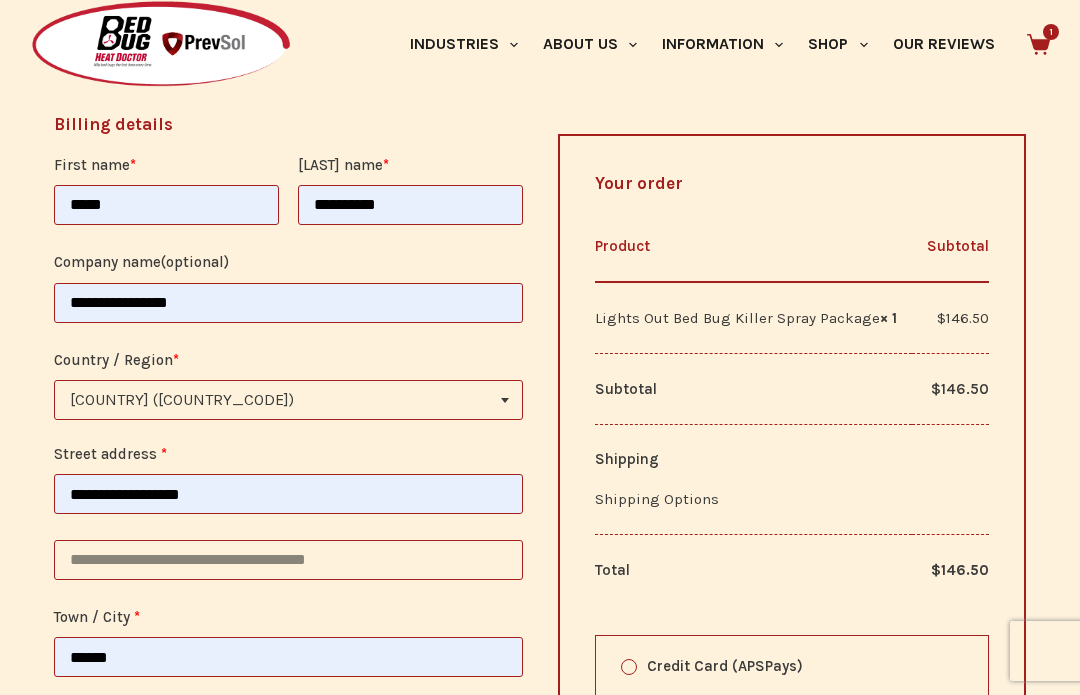 click on "**********" at bounding box center [288, 303] 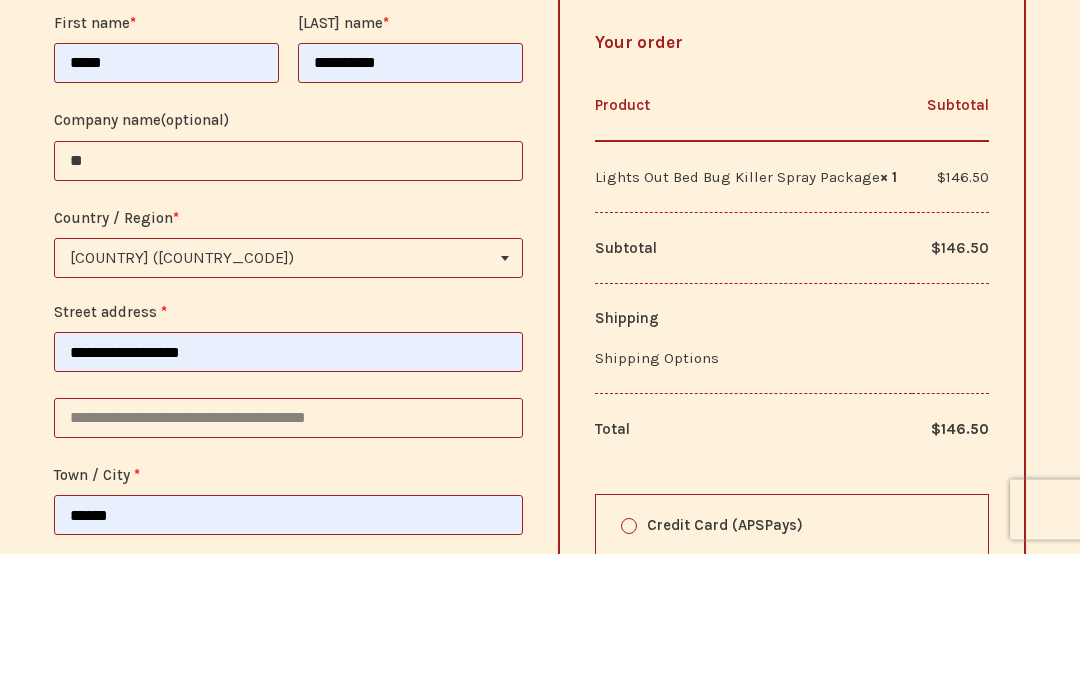 type on "*" 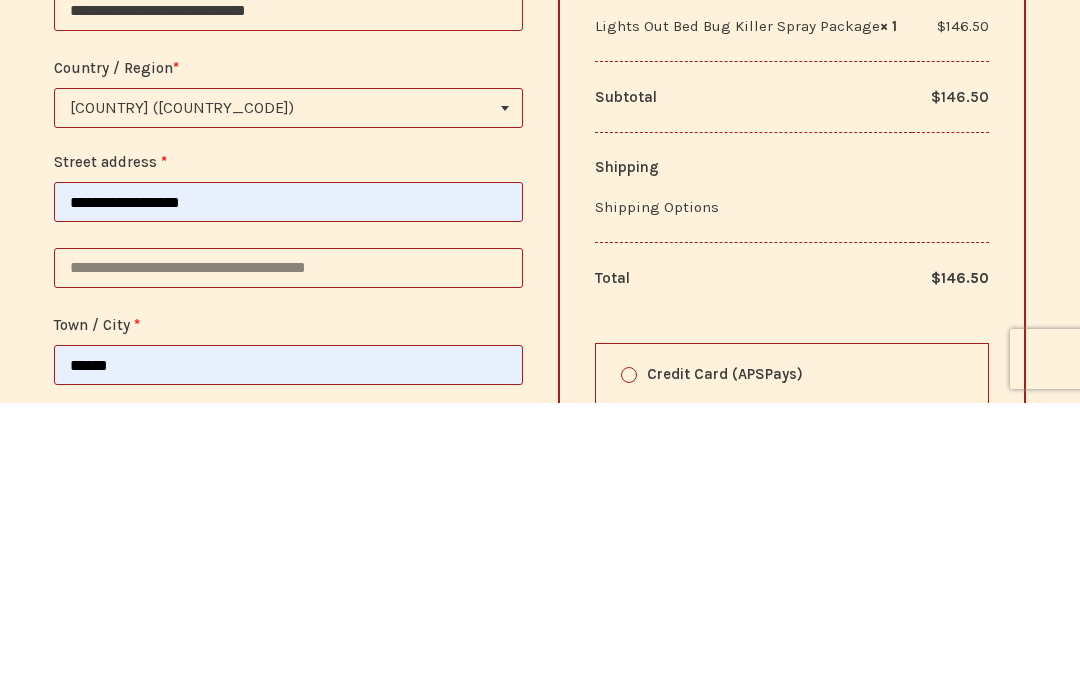 type on "**********" 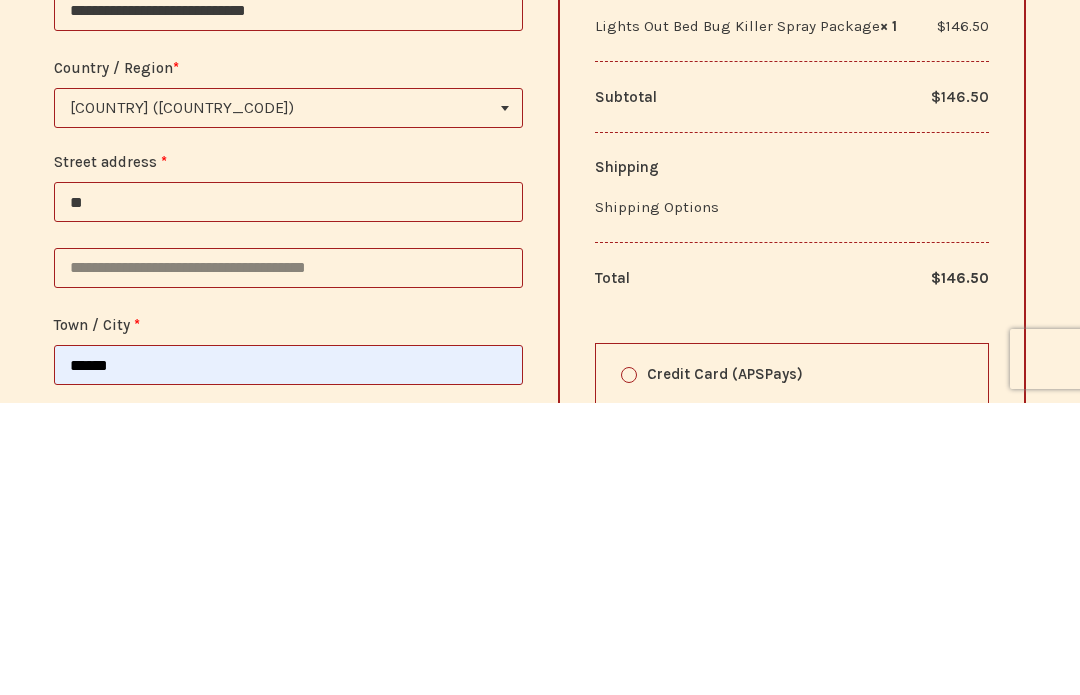 type on "*" 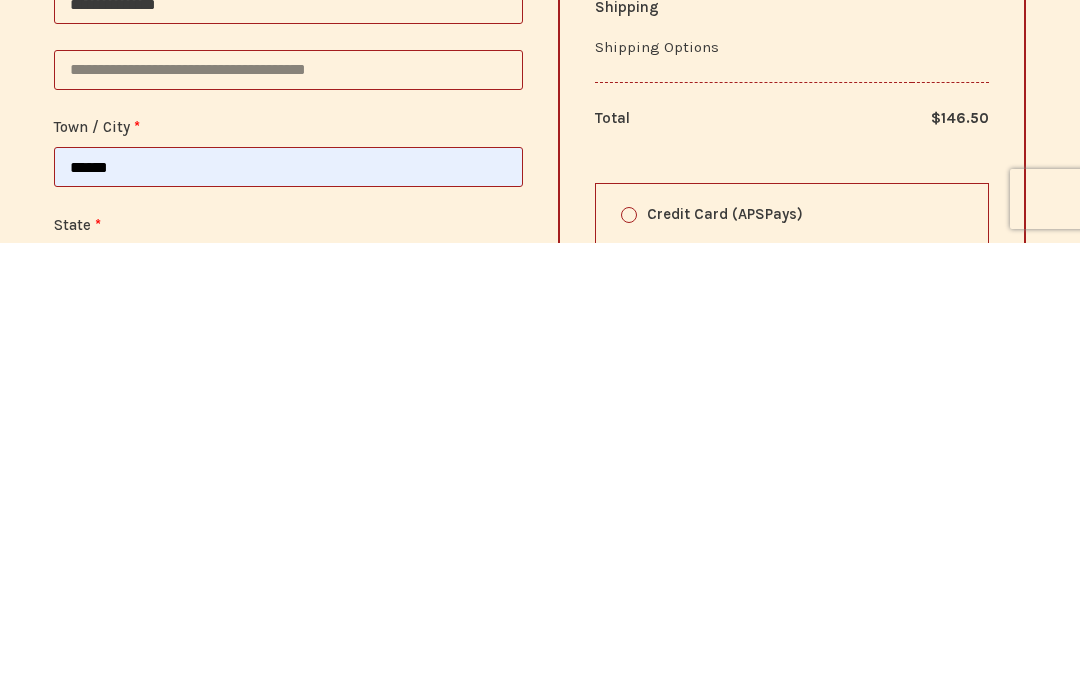 scroll, scrollTop: 691, scrollLeft: 0, axis: vertical 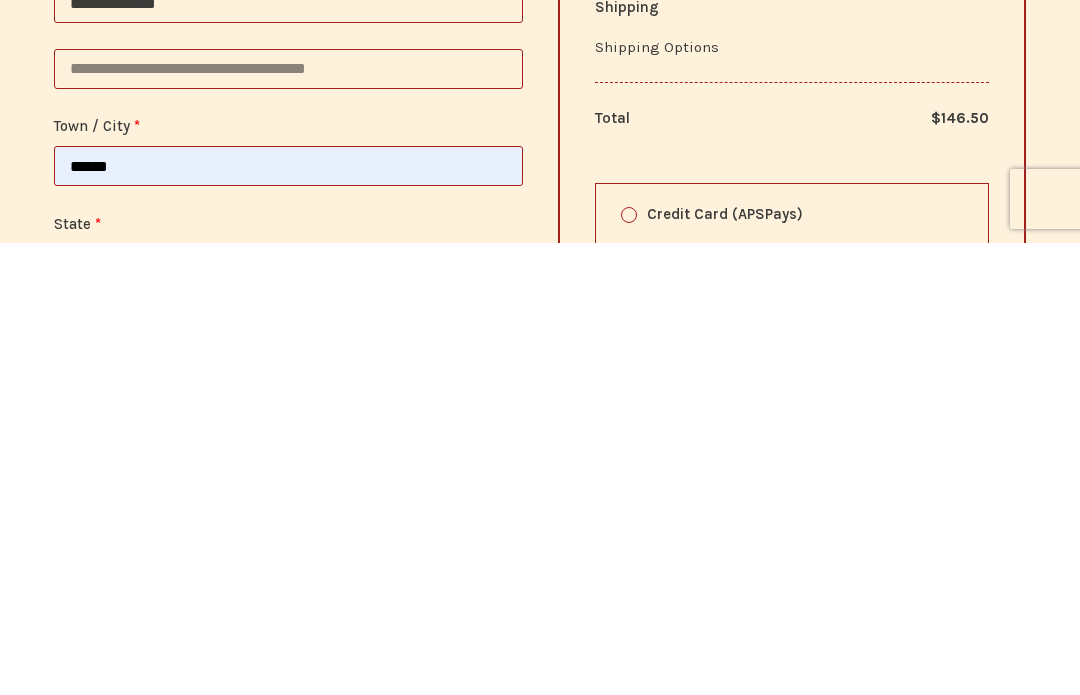 type on "**********" 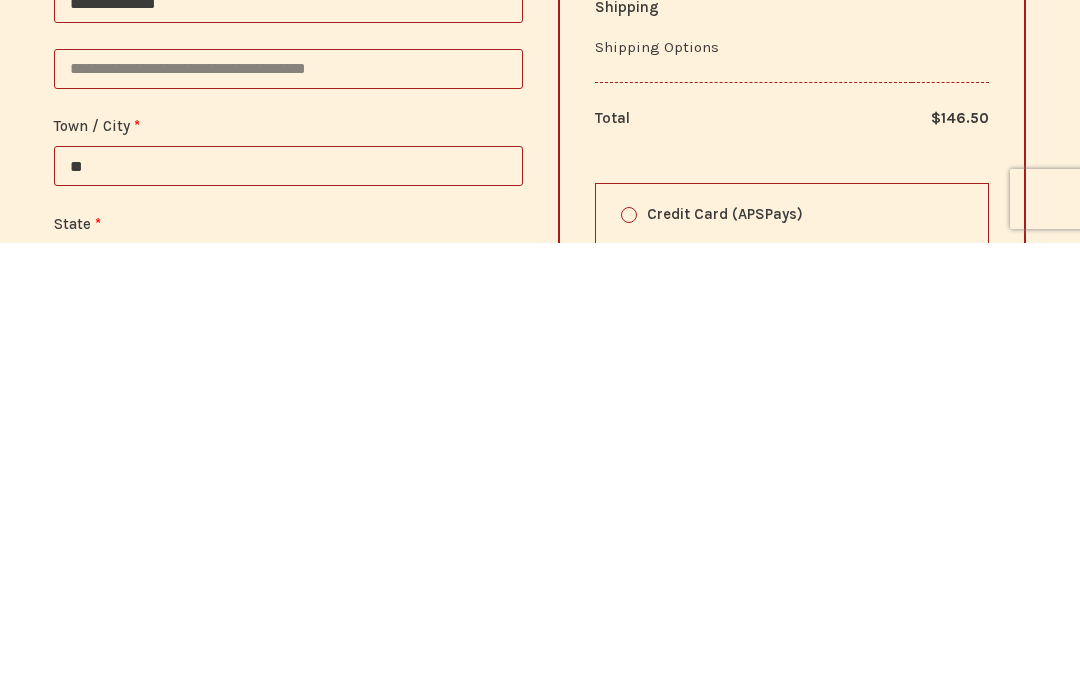 type on "*" 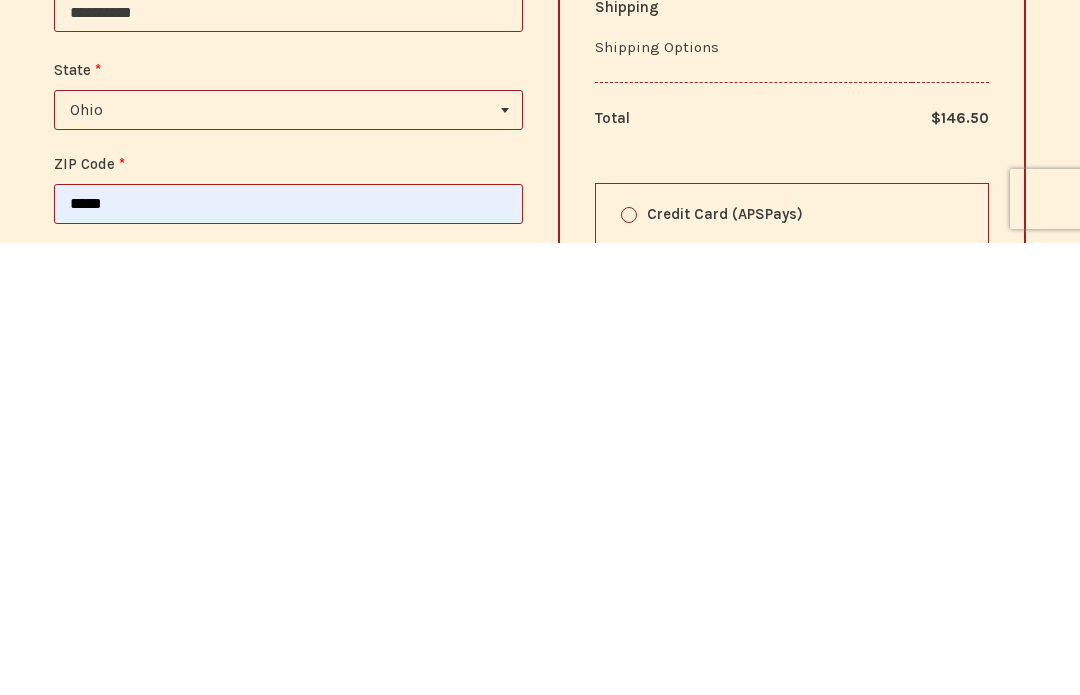 scroll, scrollTop: 853, scrollLeft: 0, axis: vertical 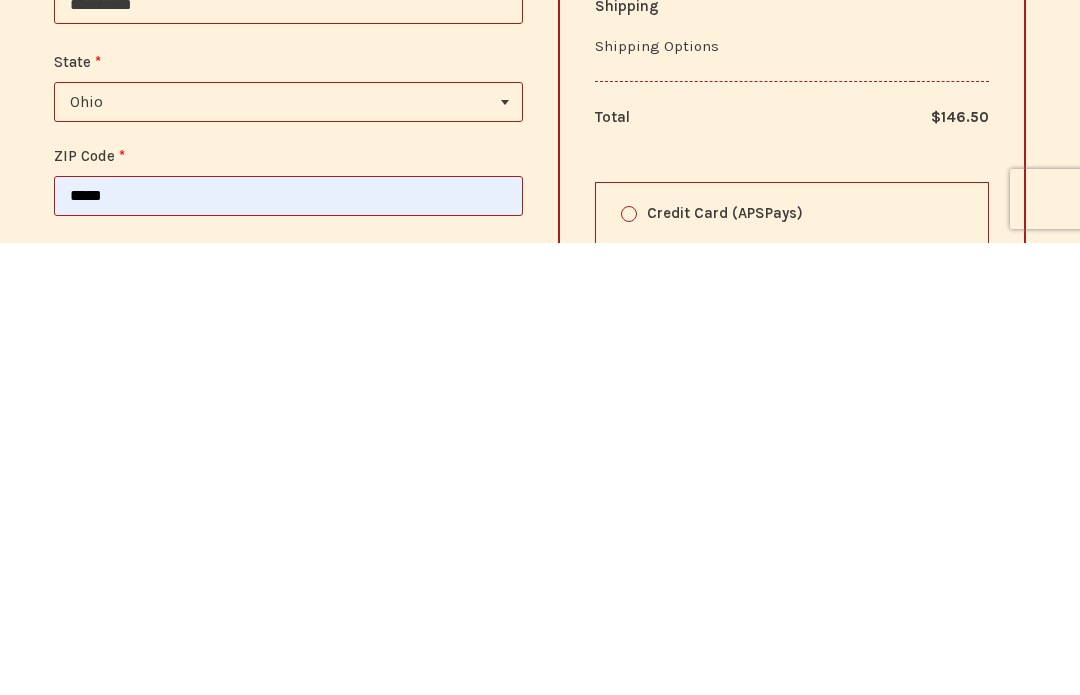 type on "**********" 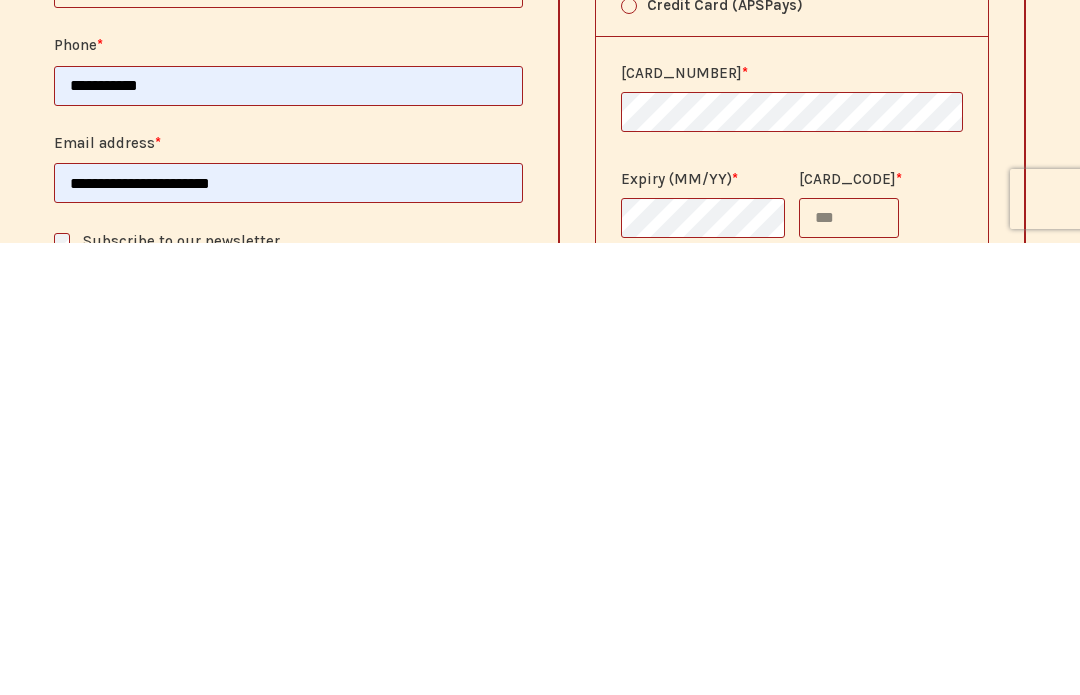 scroll, scrollTop: 1062, scrollLeft: 0, axis: vertical 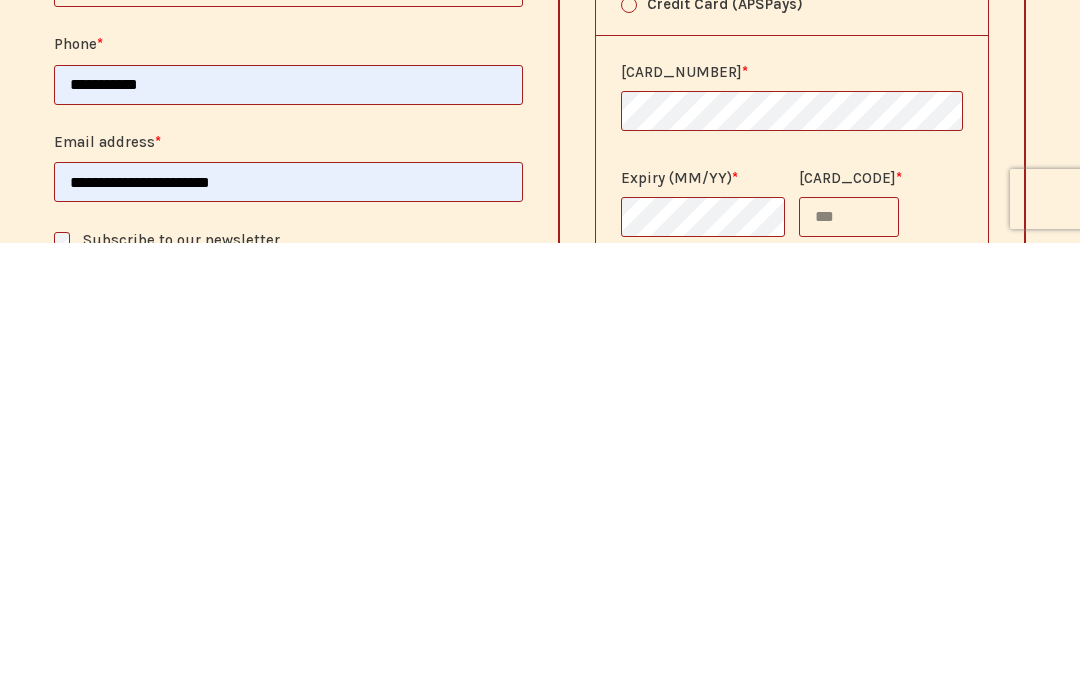type on "*****" 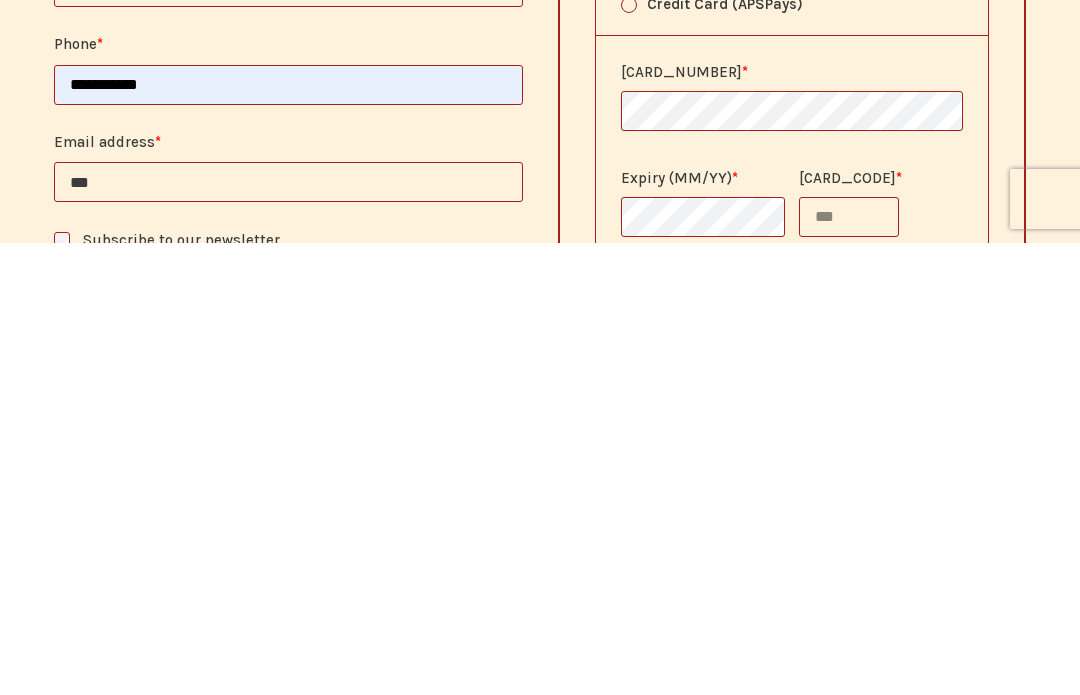type on "**" 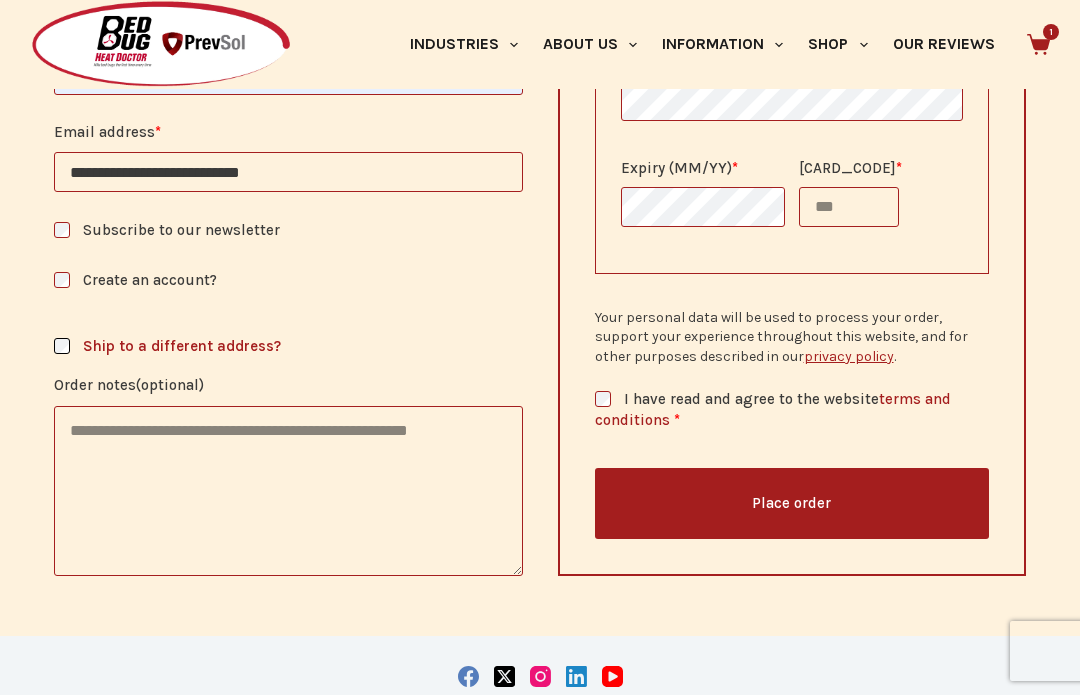 scroll, scrollTop: 1599, scrollLeft: 0, axis: vertical 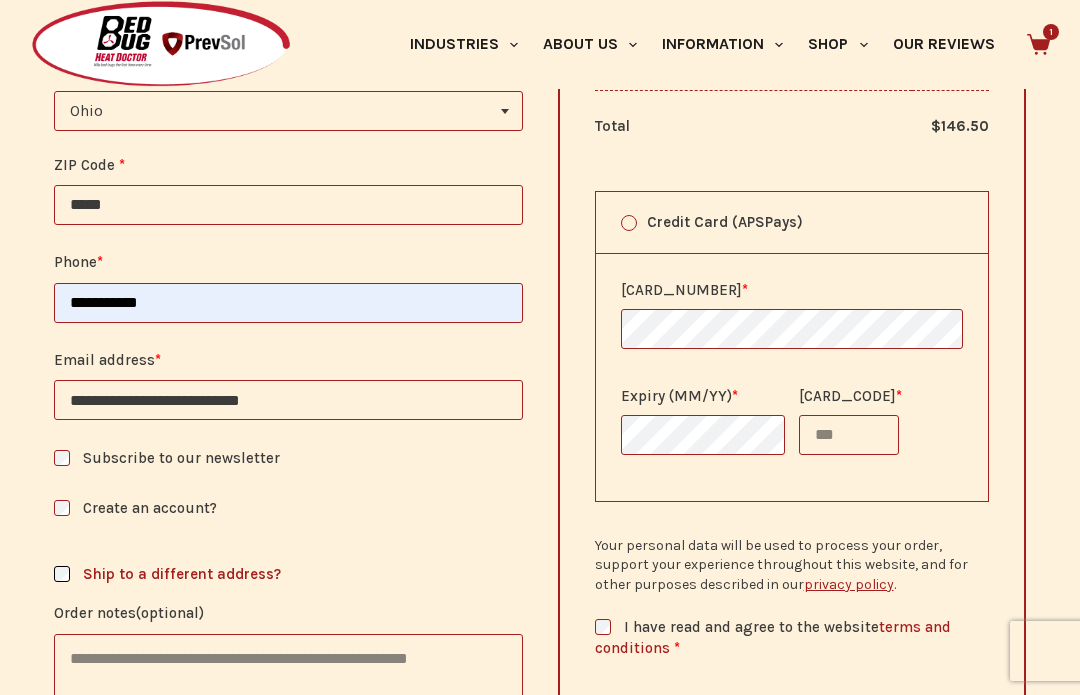type on "**********" 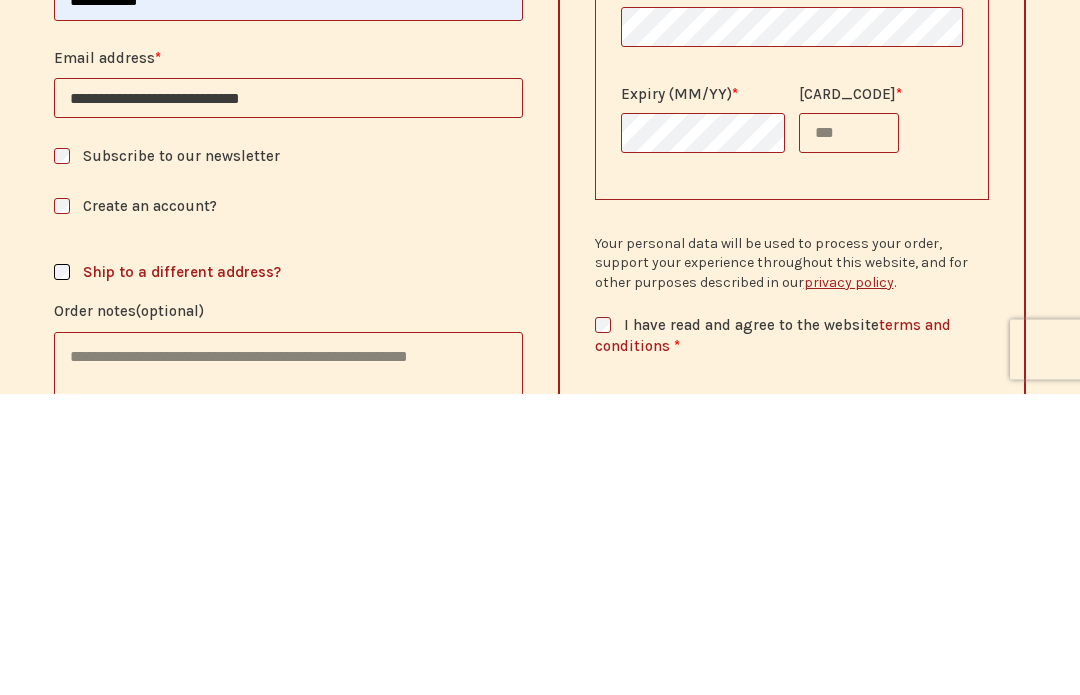 click on "Card code  *" at bounding box center [849, 434] 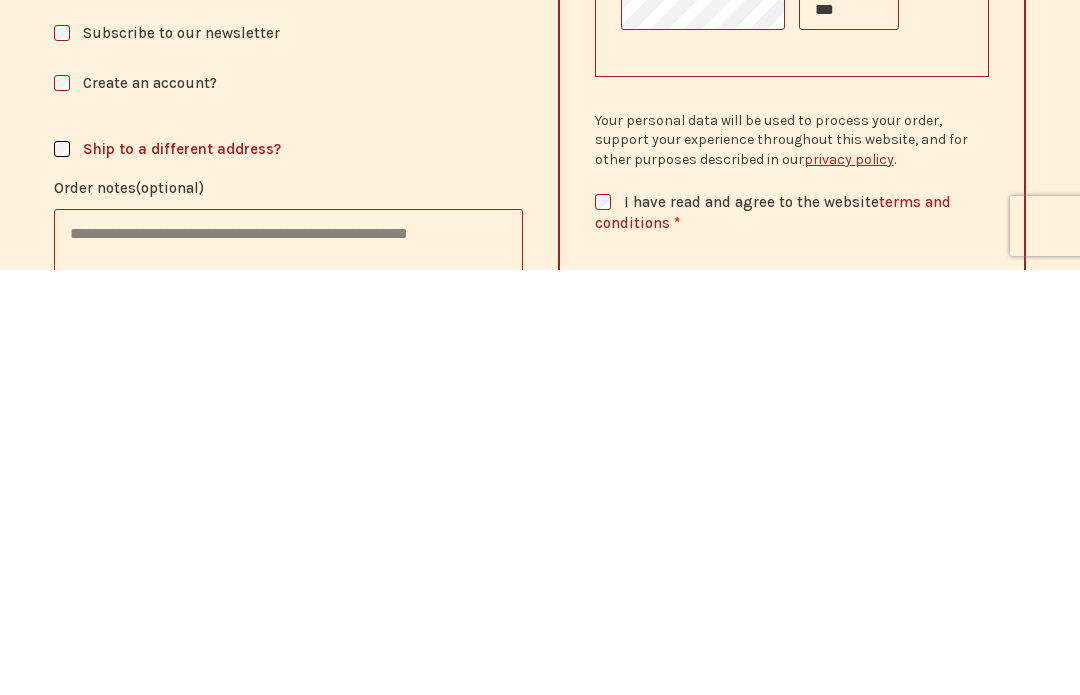 type on "***" 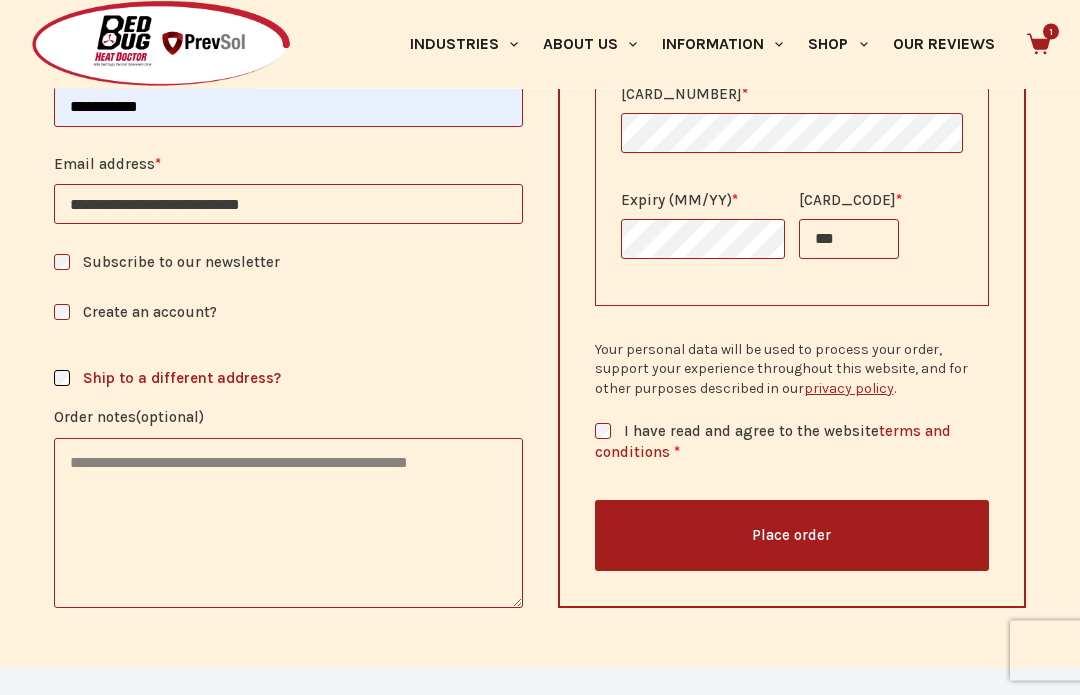 scroll, scrollTop: 1492, scrollLeft: 0, axis: vertical 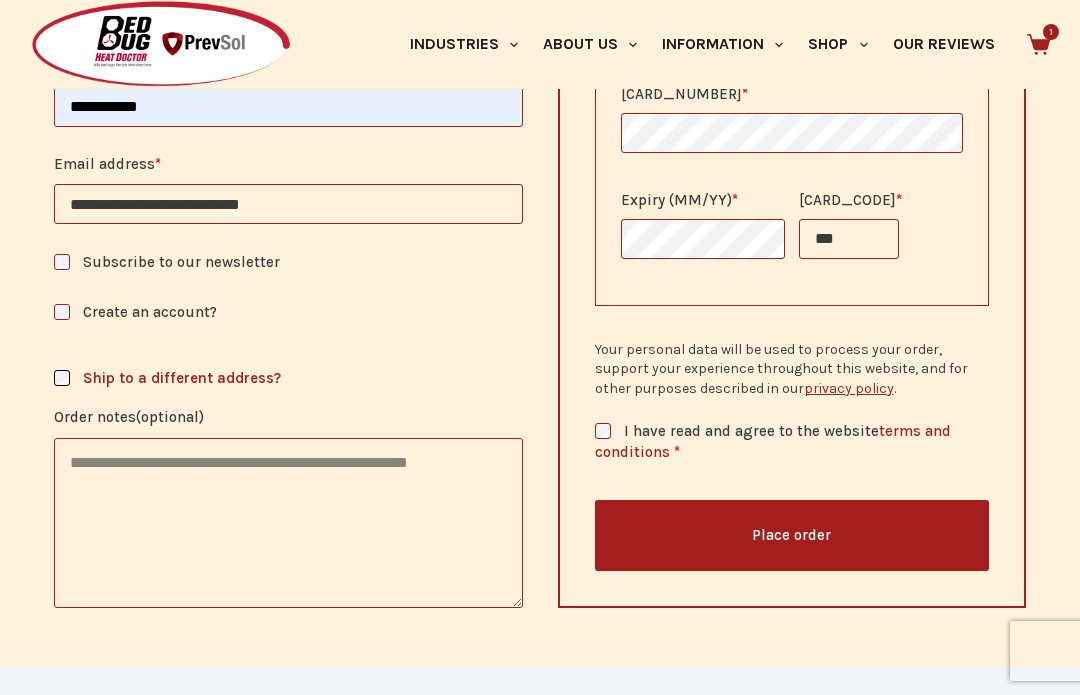 click on "Place order" at bounding box center (792, 535) 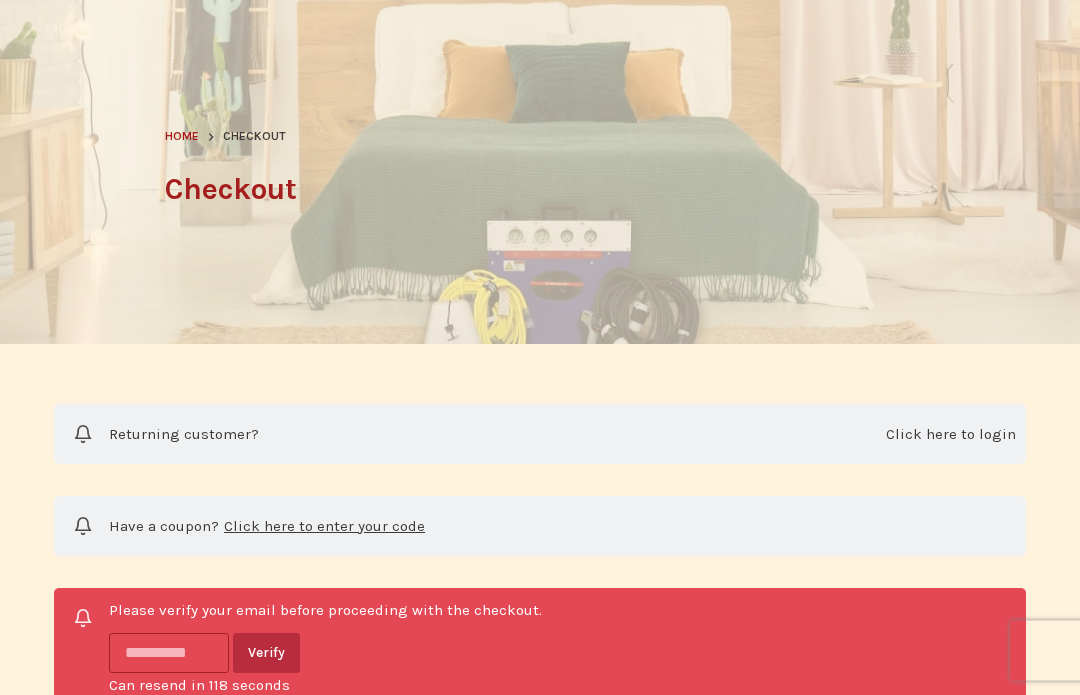 scroll, scrollTop: 176, scrollLeft: 0, axis: vertical 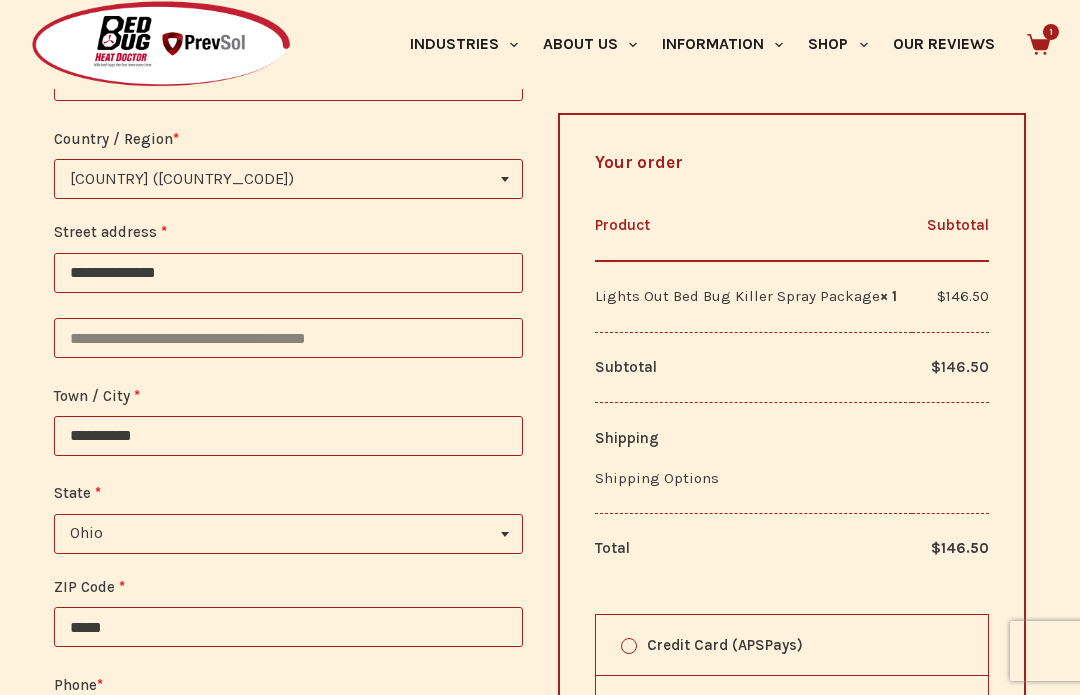 click on "Apartment, suite, unit, etc.   (optional)" at bounding box center [288, 338] 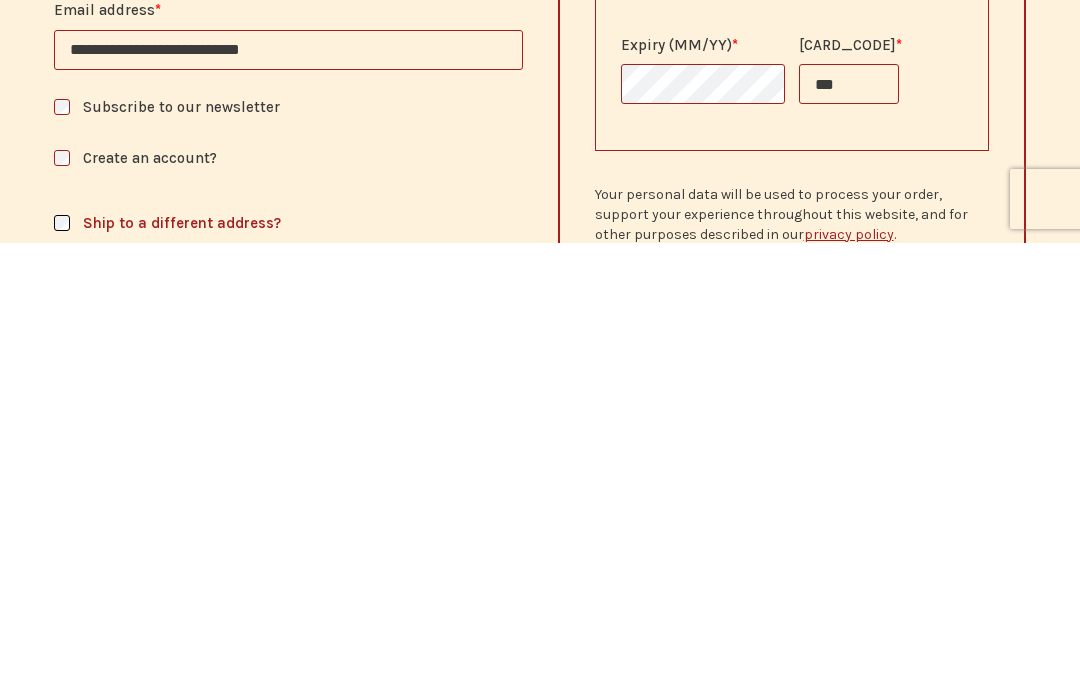 scroll, scrollTop: 1384, scrollLeft: 0, axis: vertical 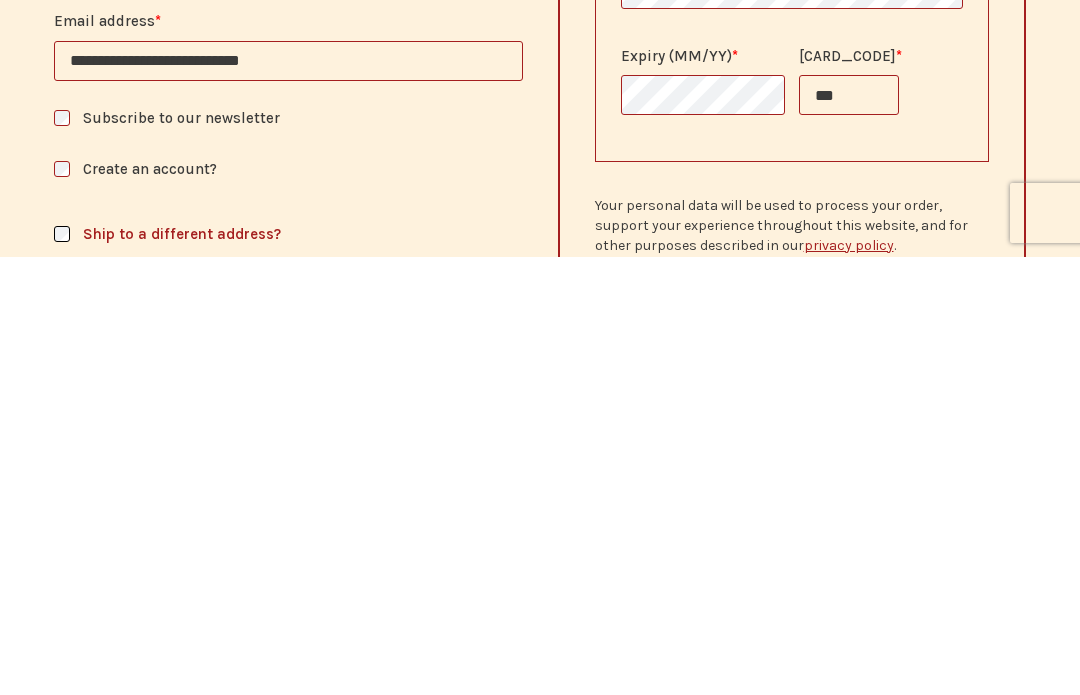 click on "**********" at bounding box center [540, 49] 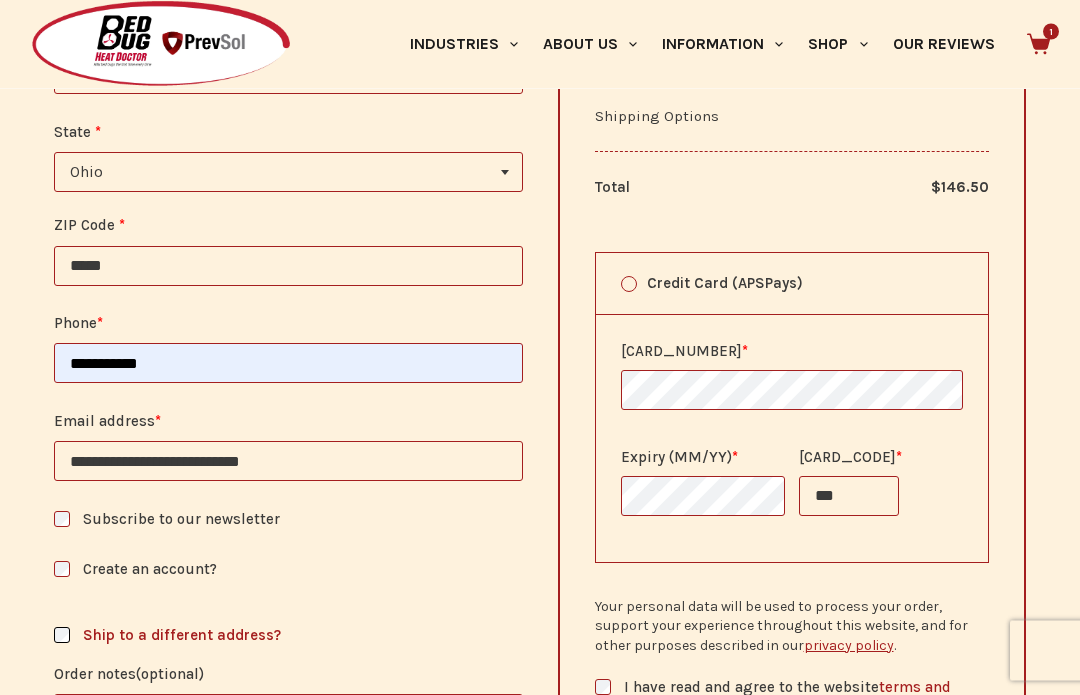 scroll, scrollTop: 1395, scrollLeft: 0, axis: vertical 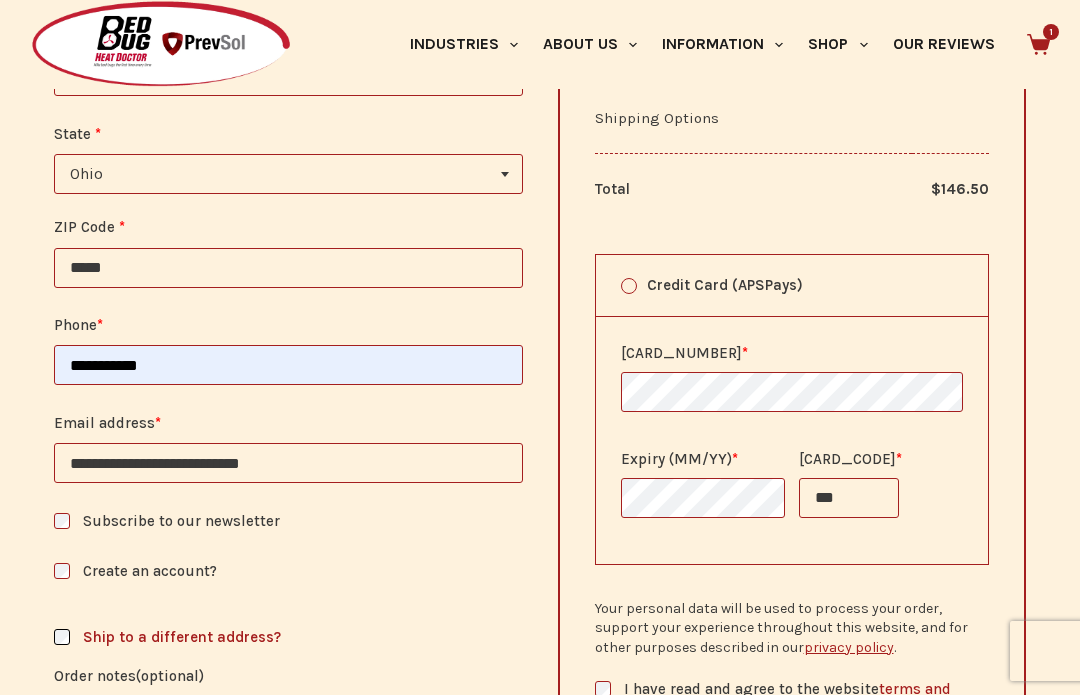 click on "**********" at bounding box center [288, 365] 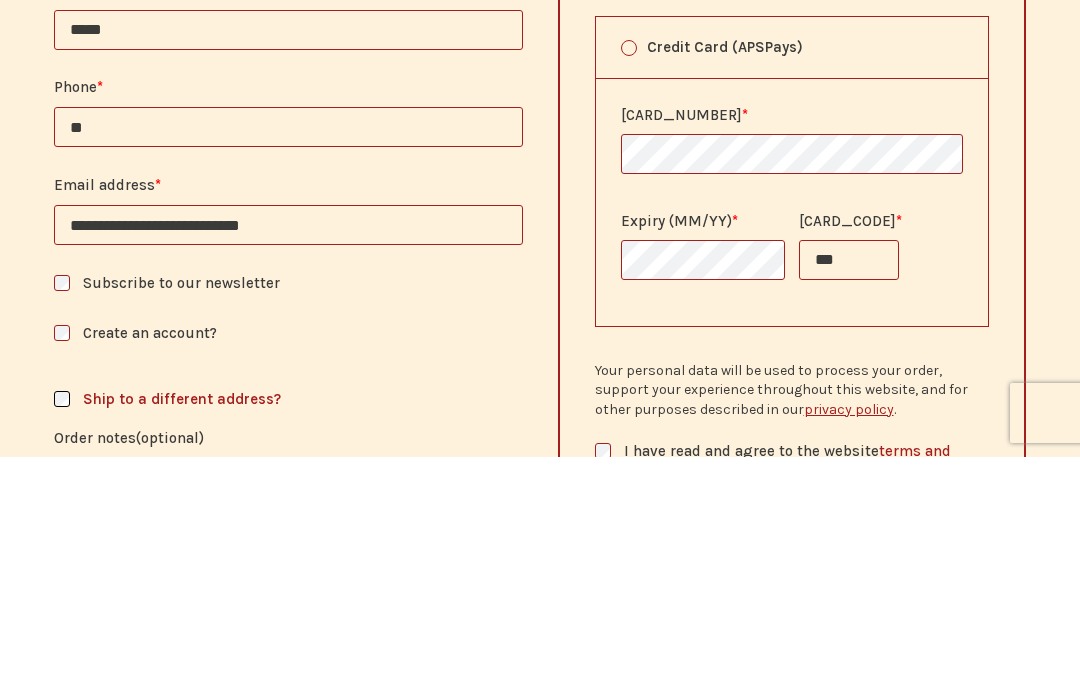 type on "*" 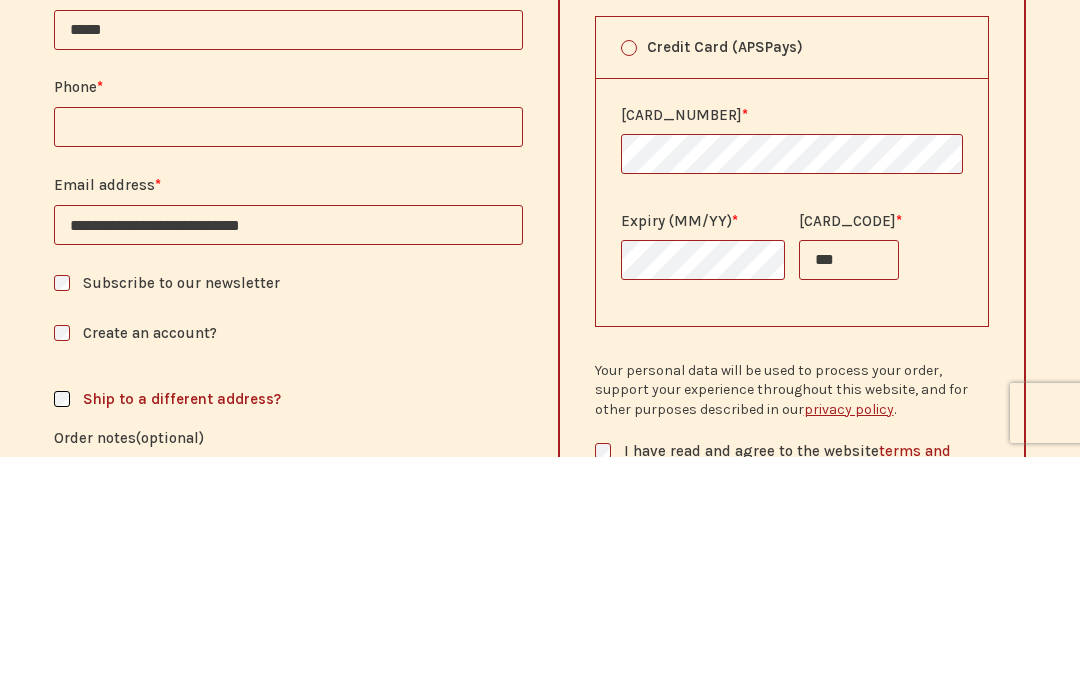 type on "**********" 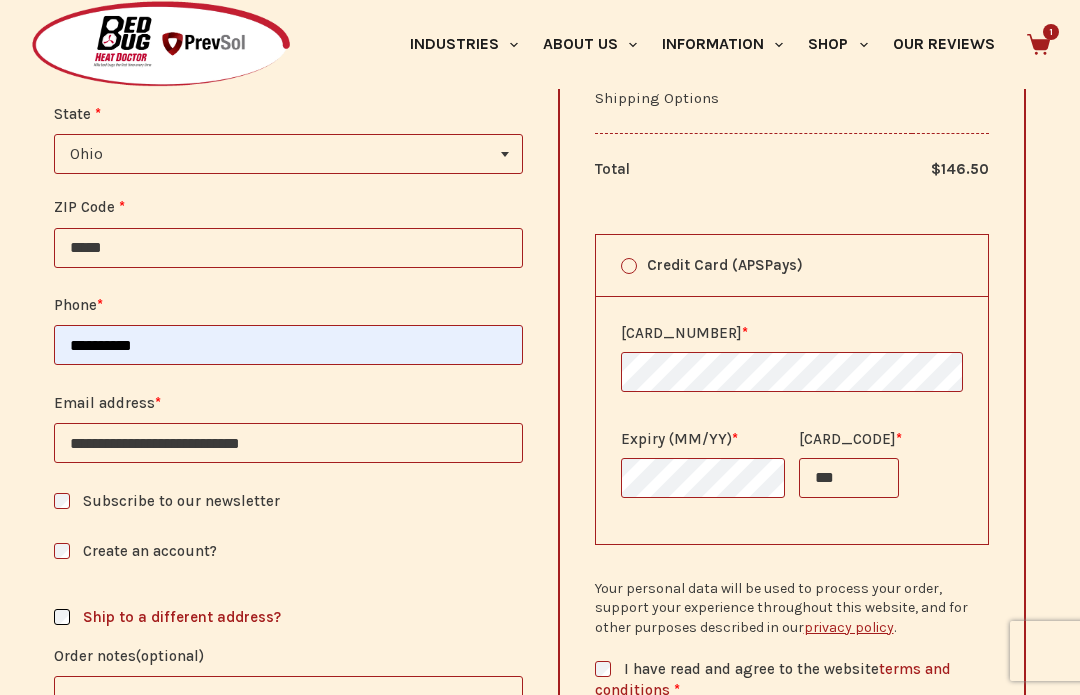 scroll, scrollTop: 1420, scrollLeft: 0, axis: vertical 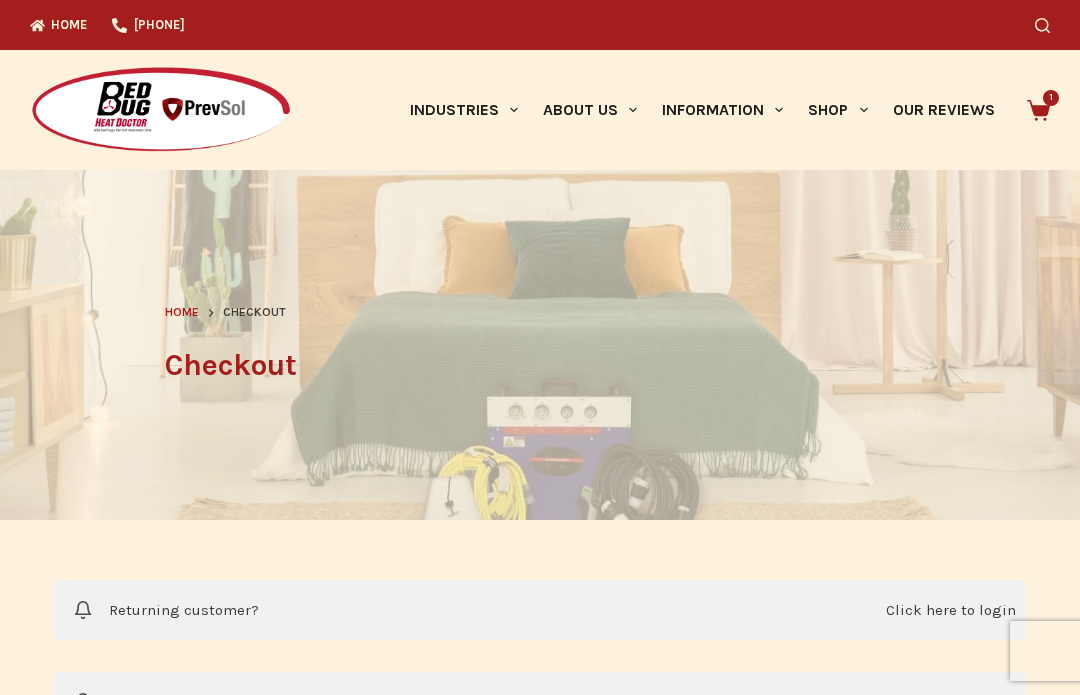 click 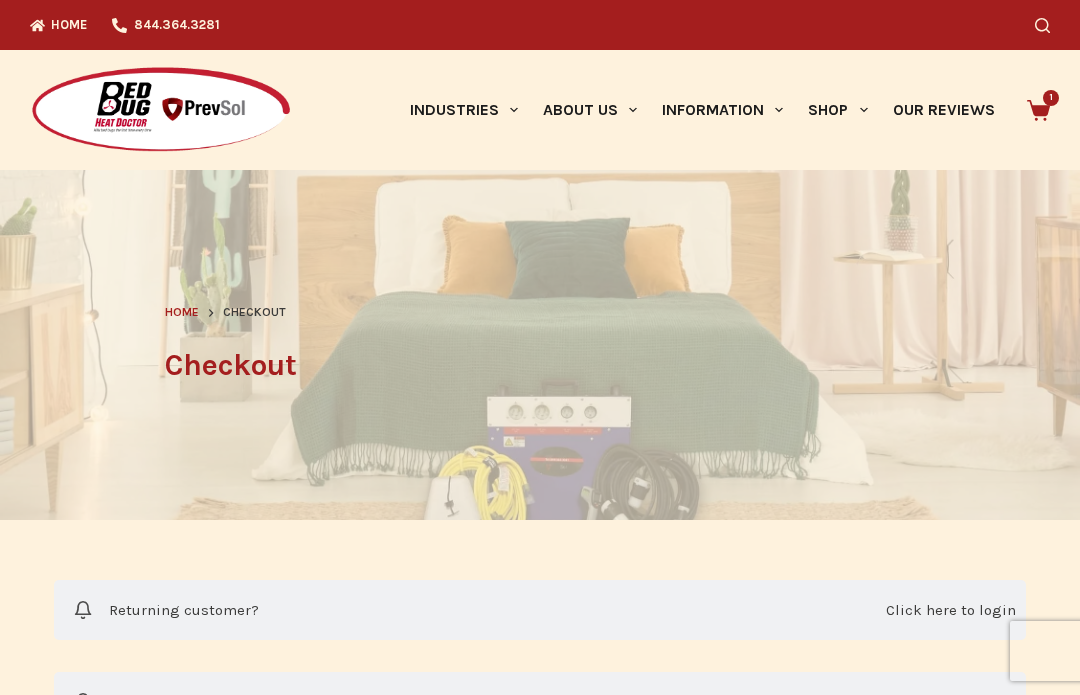 select on "**" 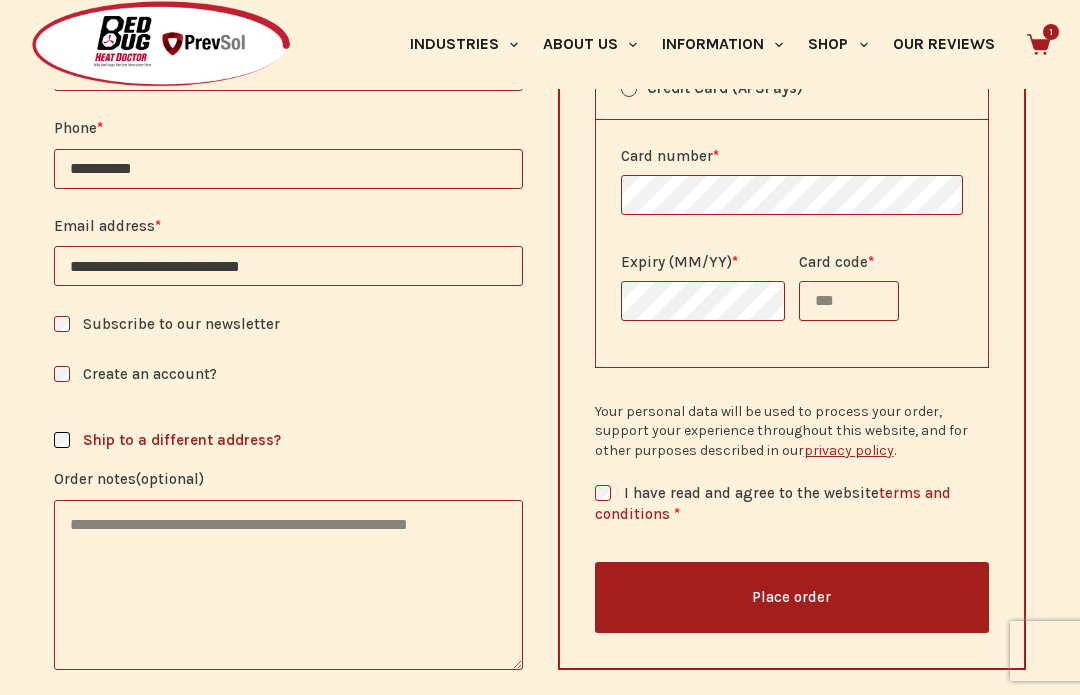 scroll, scrollTop: 1429, scrollLeft: 0, axis: vertical 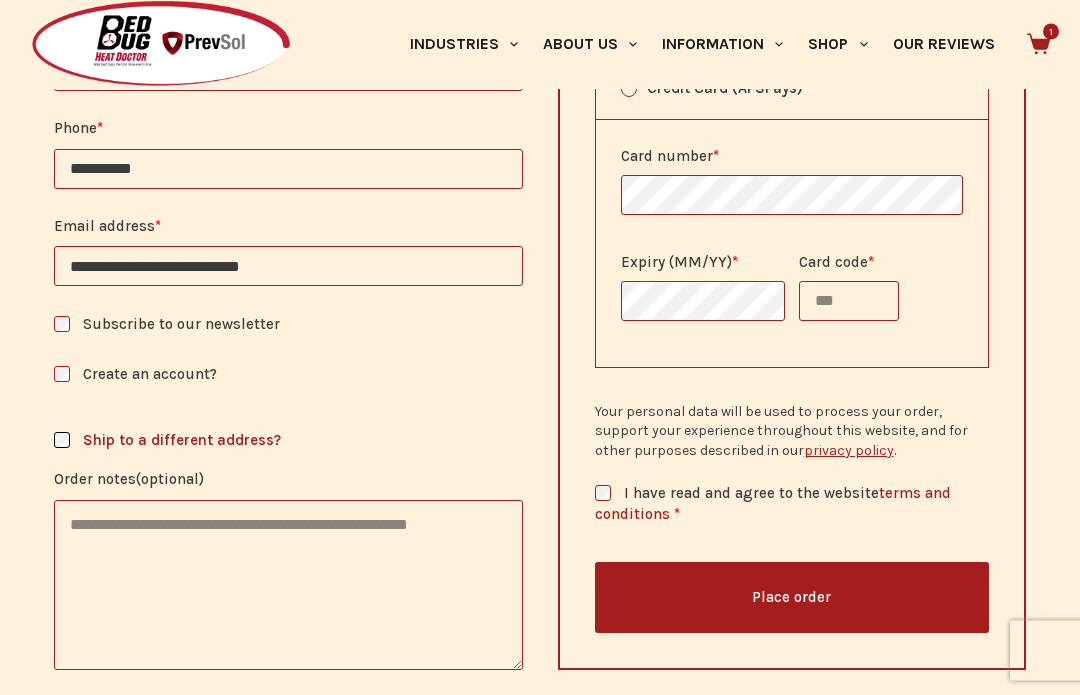 click on "Place order" at bounding box center [792, 598] 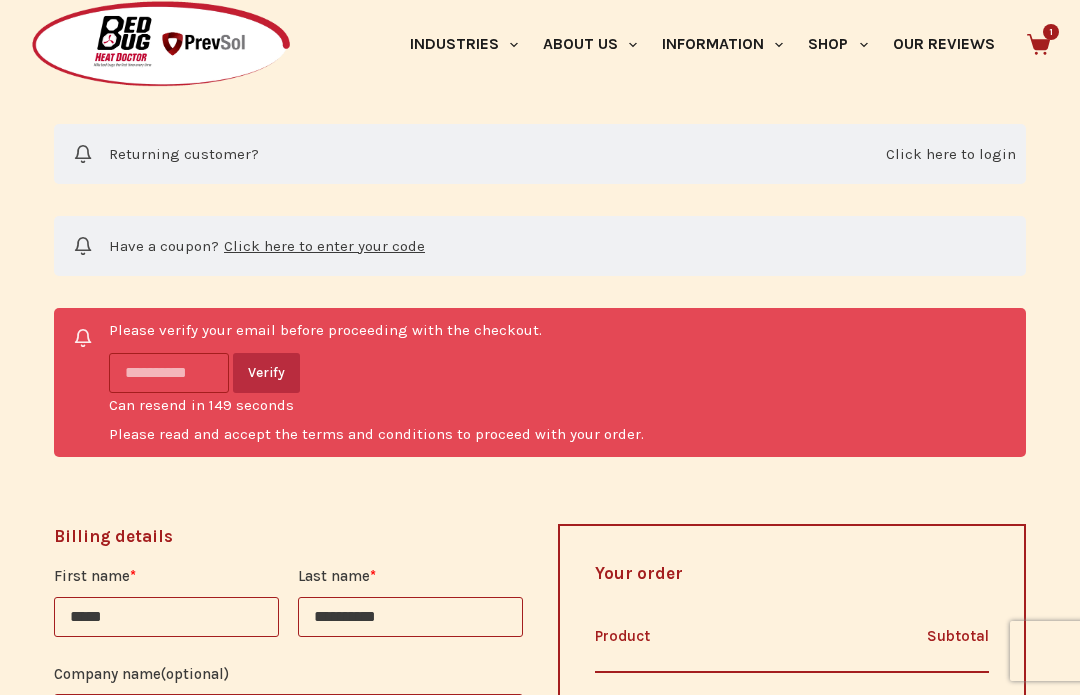 scroll, scrollTop: 455, scrollLeft: 0, axis: vertical 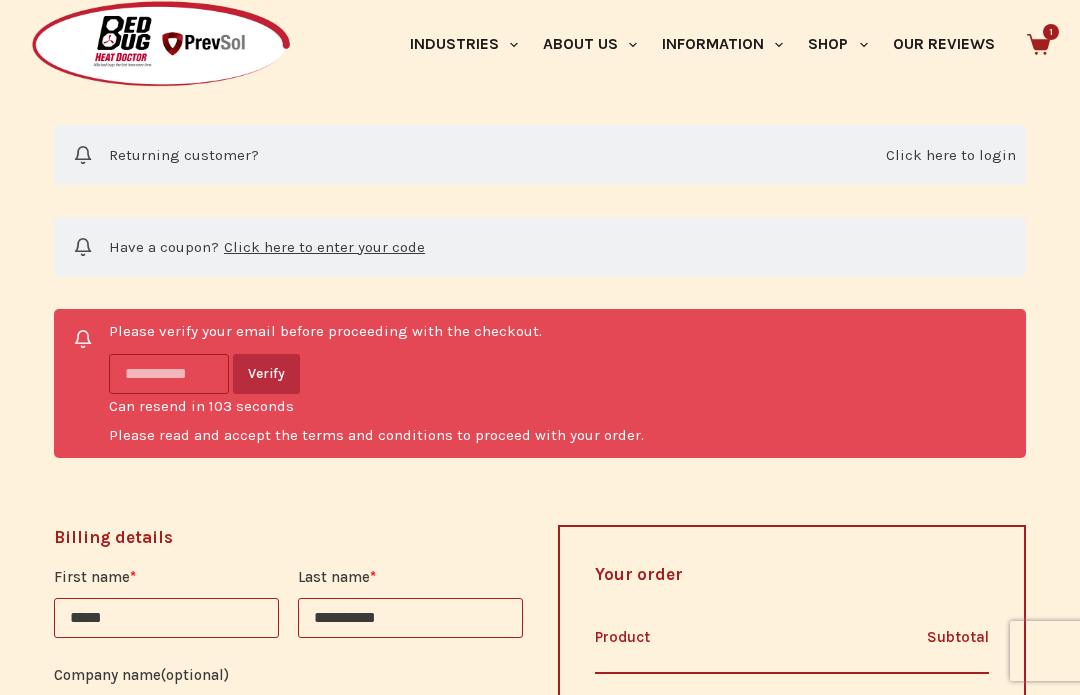 click at bounding box center [169, 374] 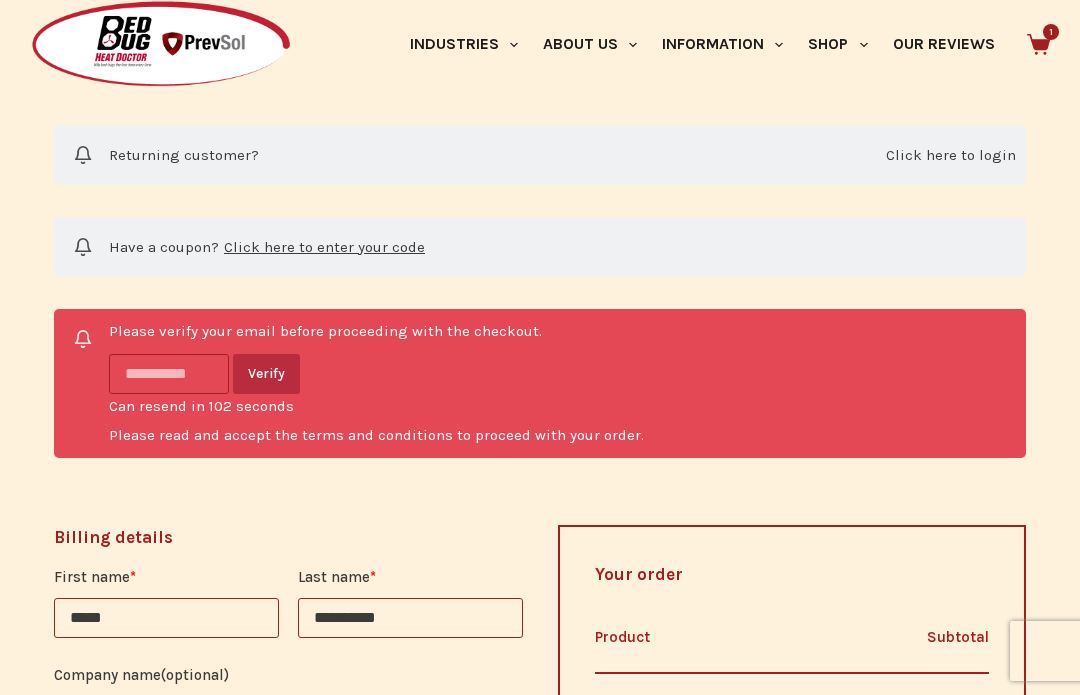 scroll, scrollTop: 454, scrollLeft: 0, axis: vertical 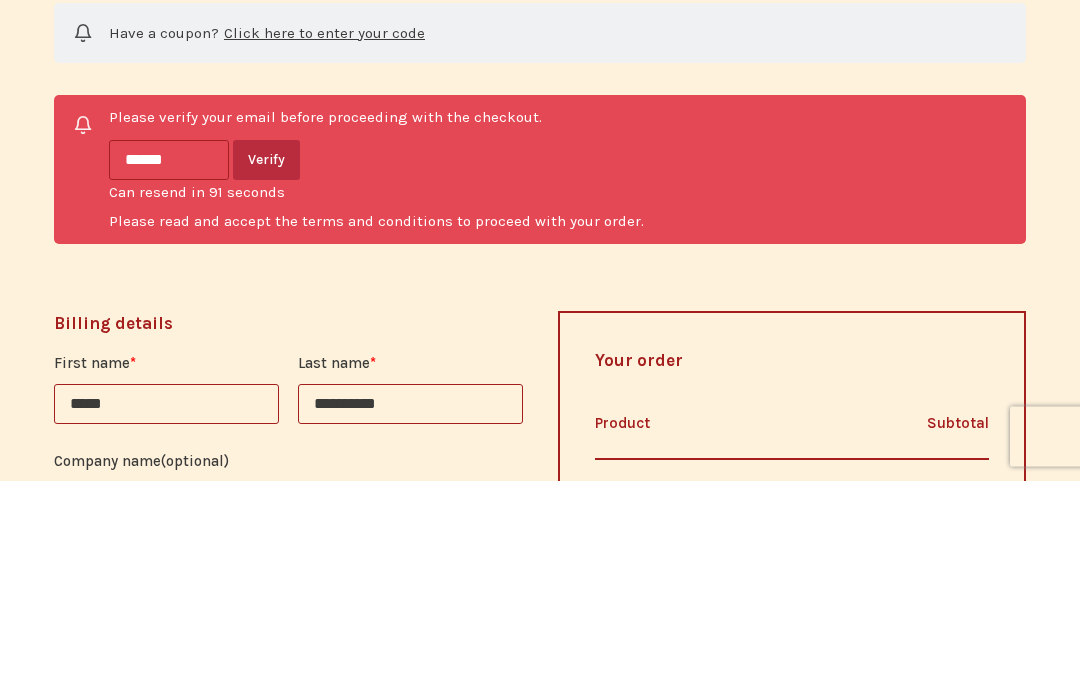 type on "******" 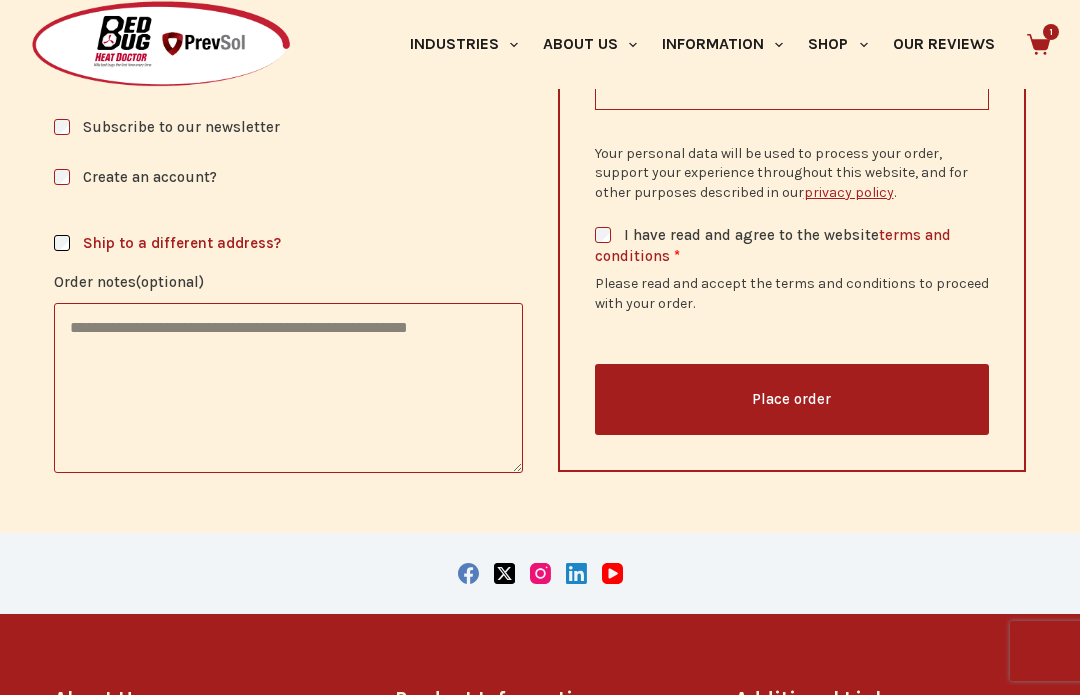 scroll, scrollTop: 1756, scrollLeft: 0, axis: vertical 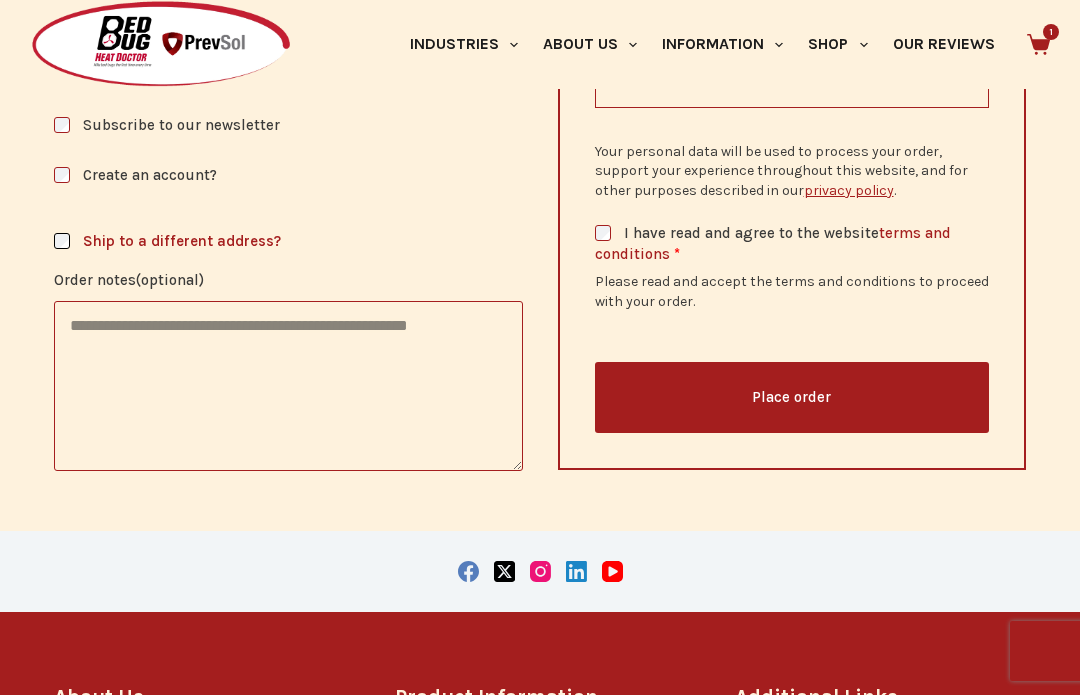 click on "Place order" at bounding box center [792, 398] 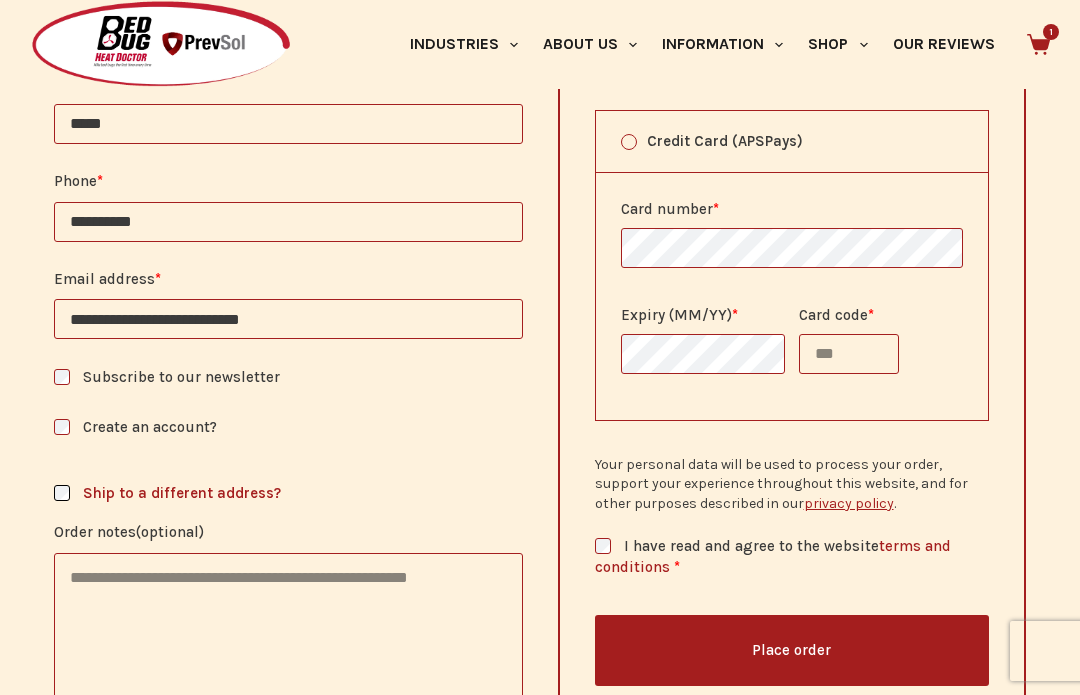 scroll, scrollTop: 1514, scrollLeft: 0, axis: vertical 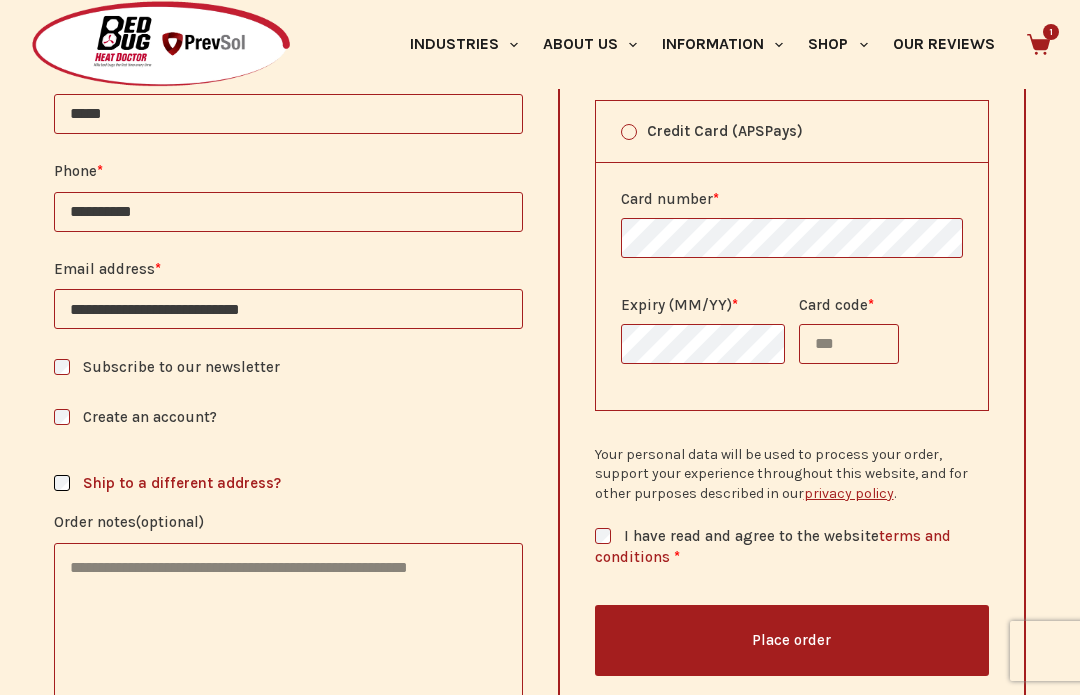click on "privacy policy" at bounding box center [849, 493] 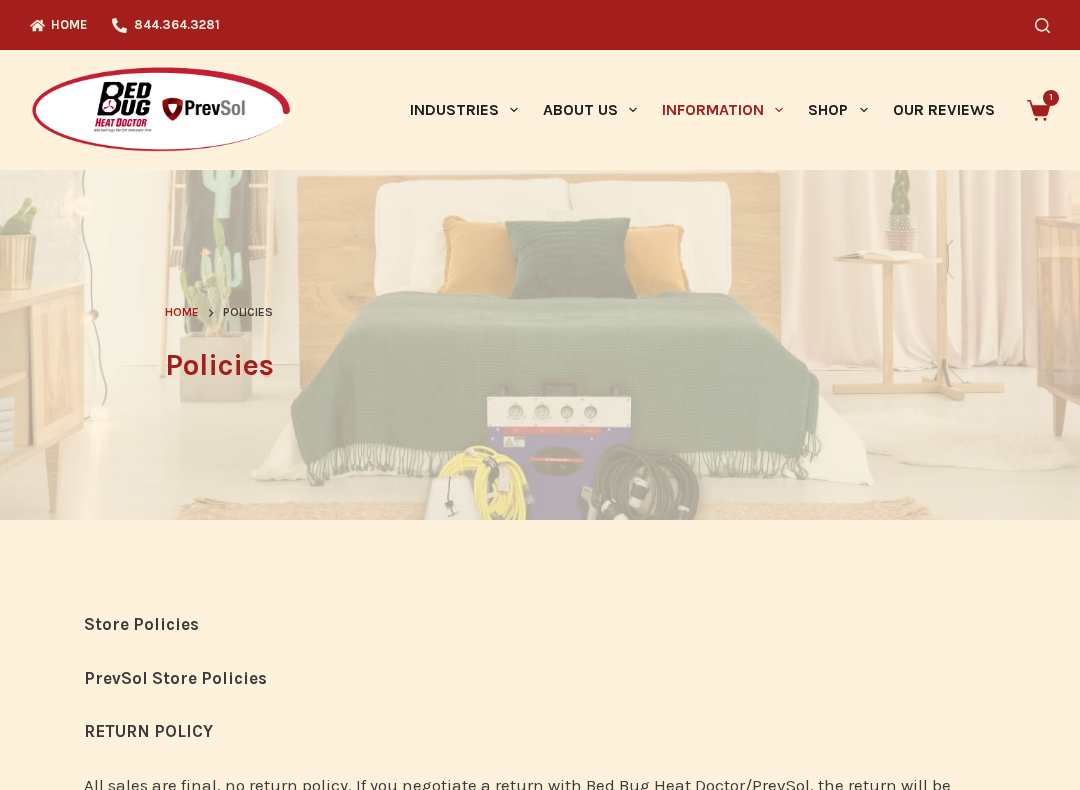 scroll, scrollTop: 0, scrollLeft: 0, axis: both 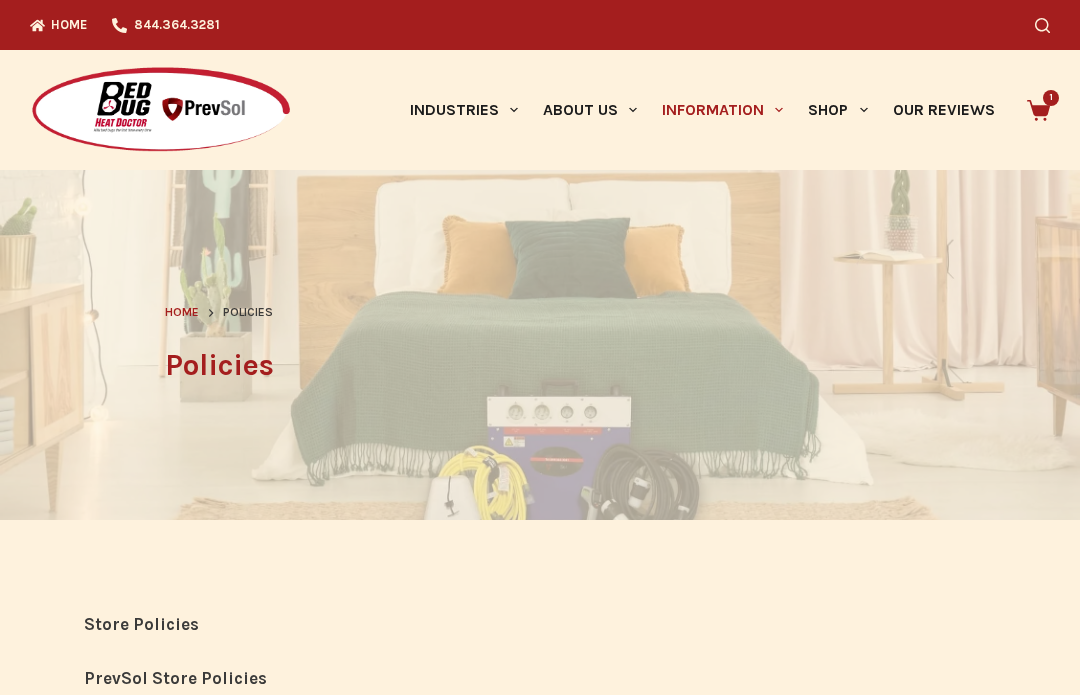 click 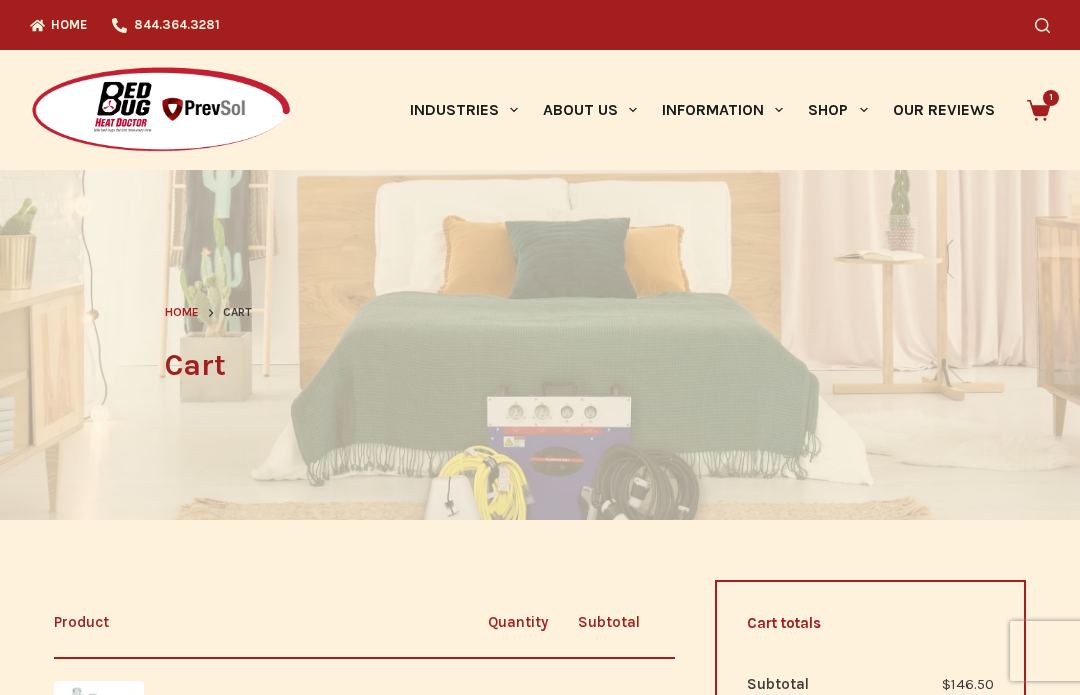 scroll, scrollTop: 0, scrollLeft: 0, axis: both 